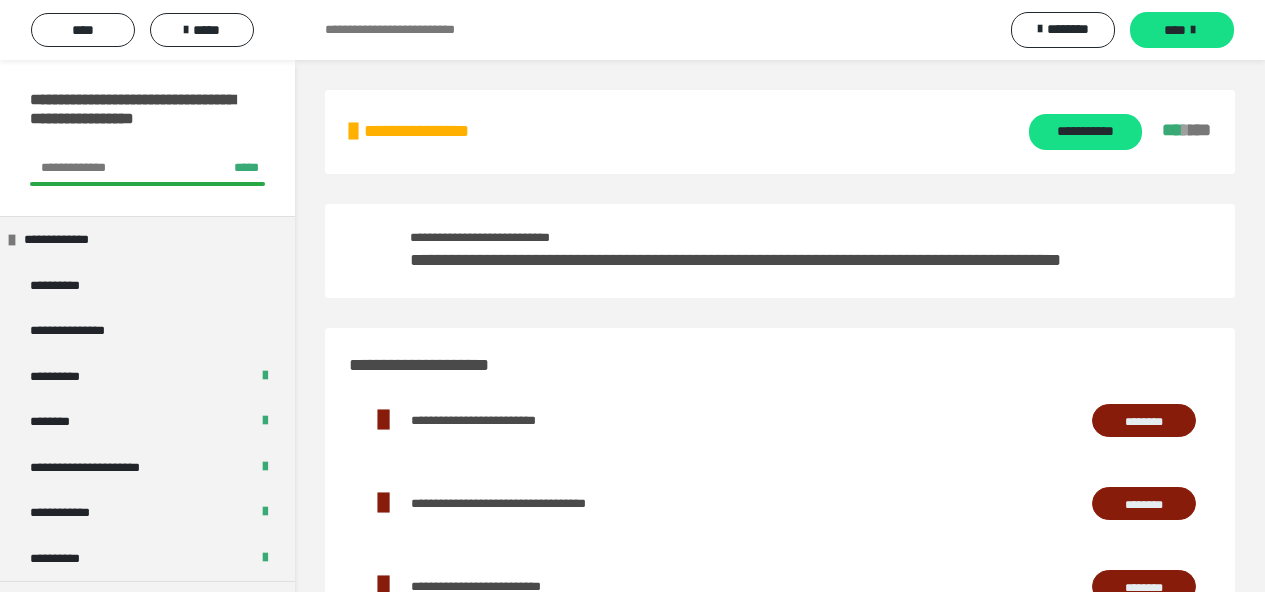 scroll, scrollTop: 0, scrollLeft: 0, axis: both 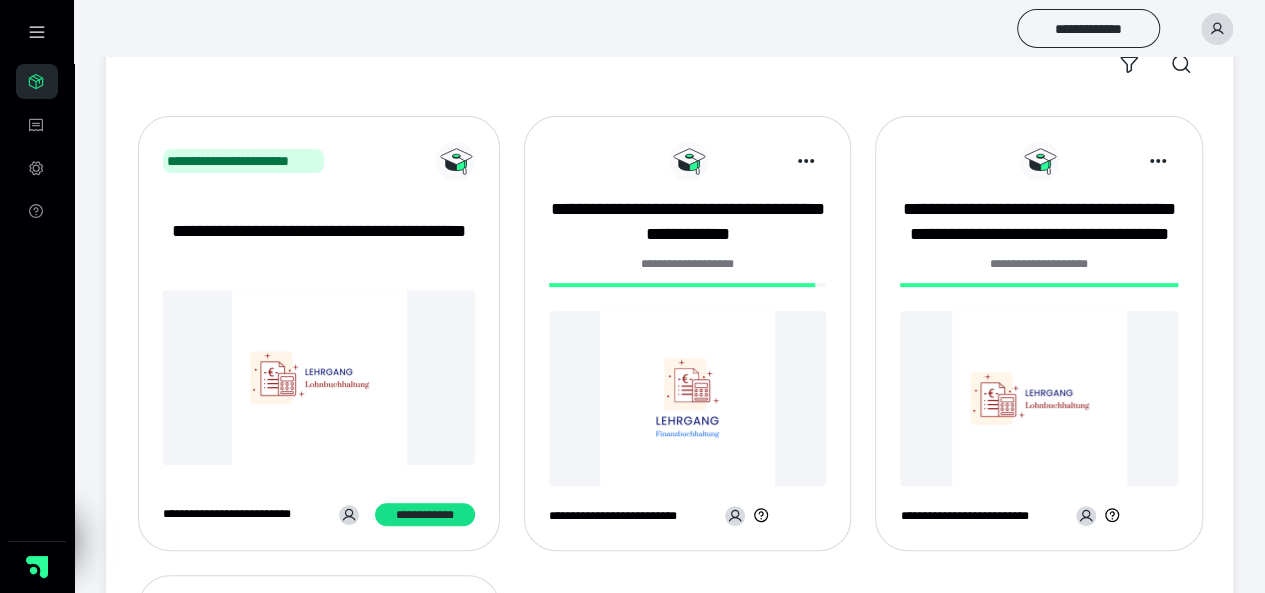 click at bounding box center [319, 377] 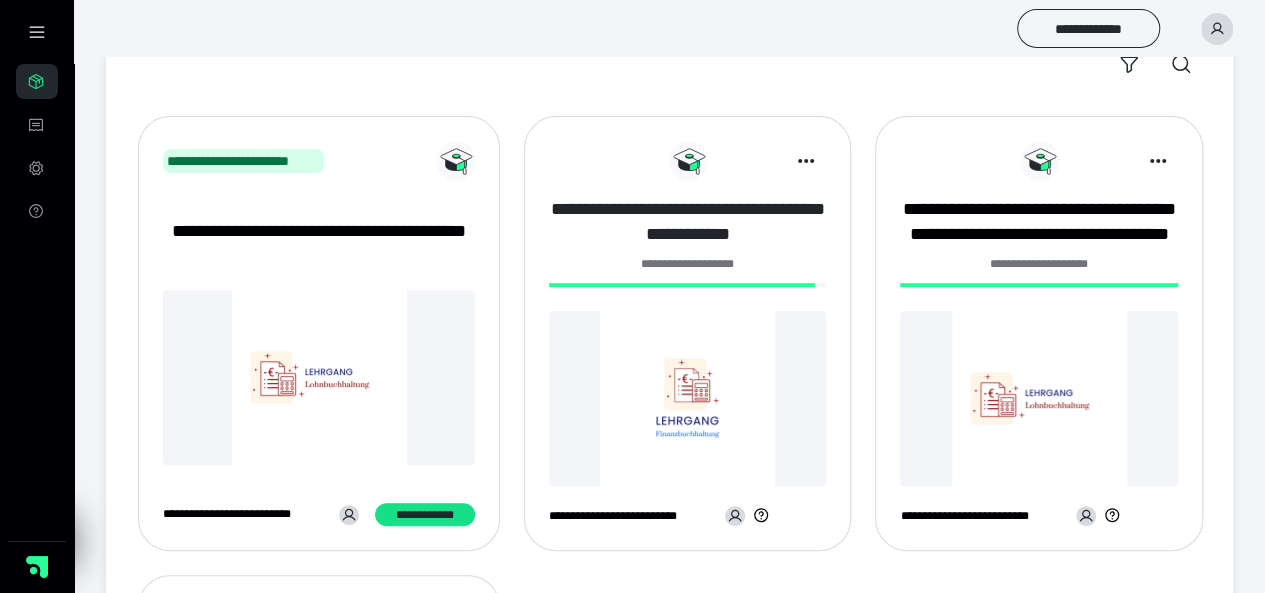 click on "**********" at bounding box center [687, 222] 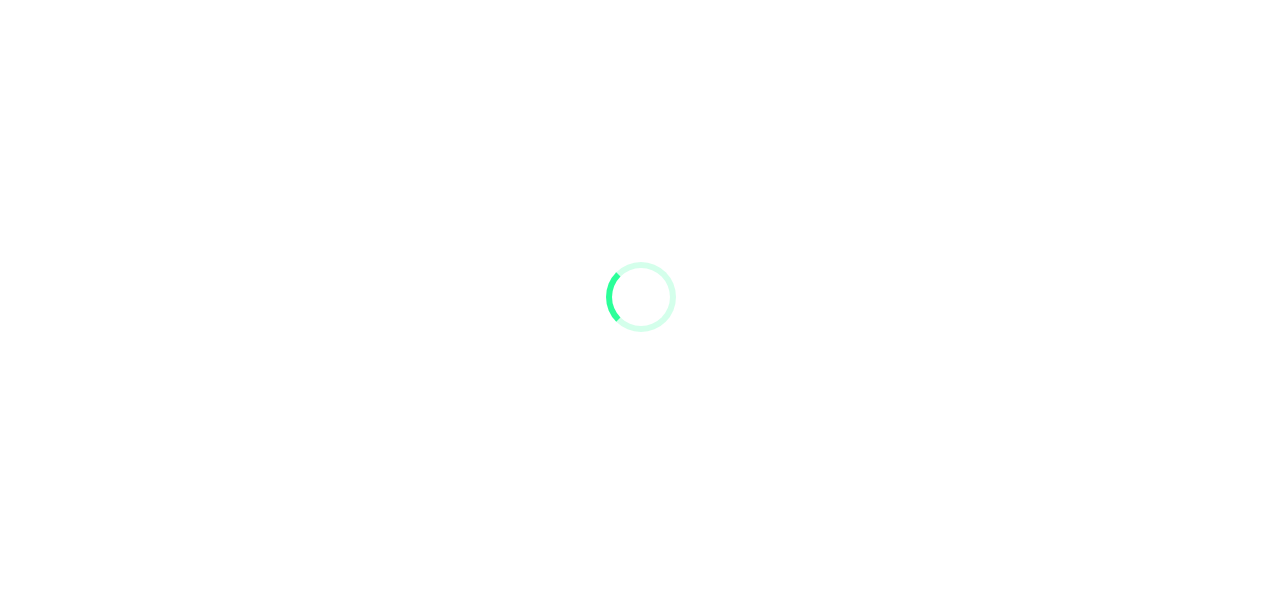 scroll, scrollTop: 0, scrollLeft: 0, axis: both 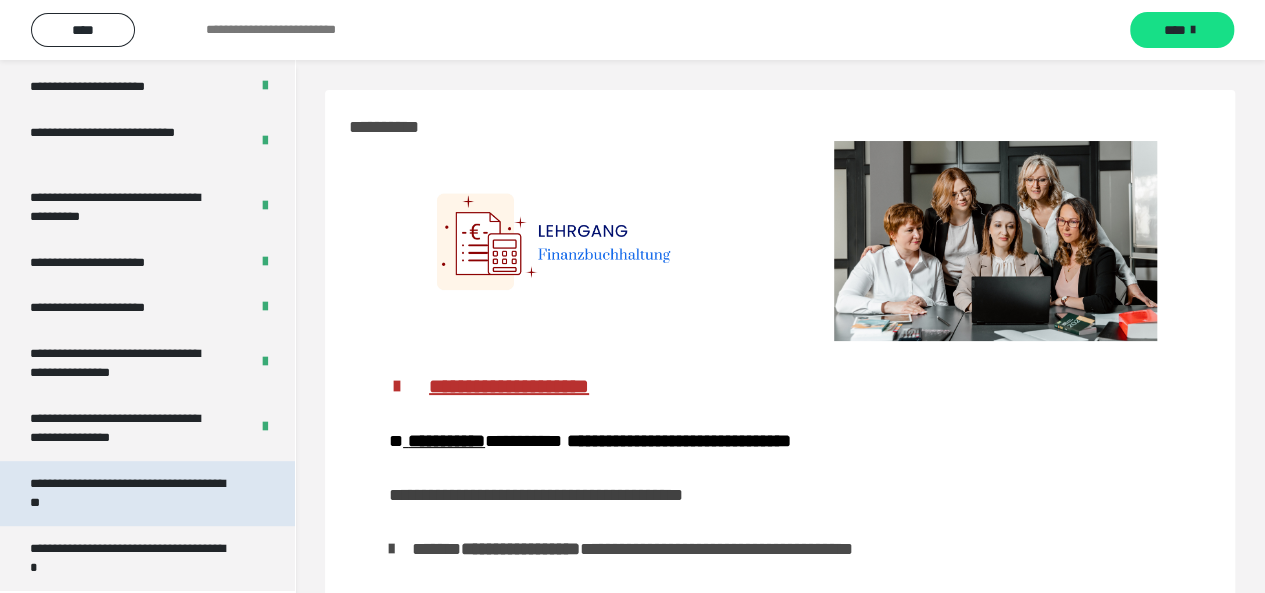click on "**********" at bounding box center [132, 493] 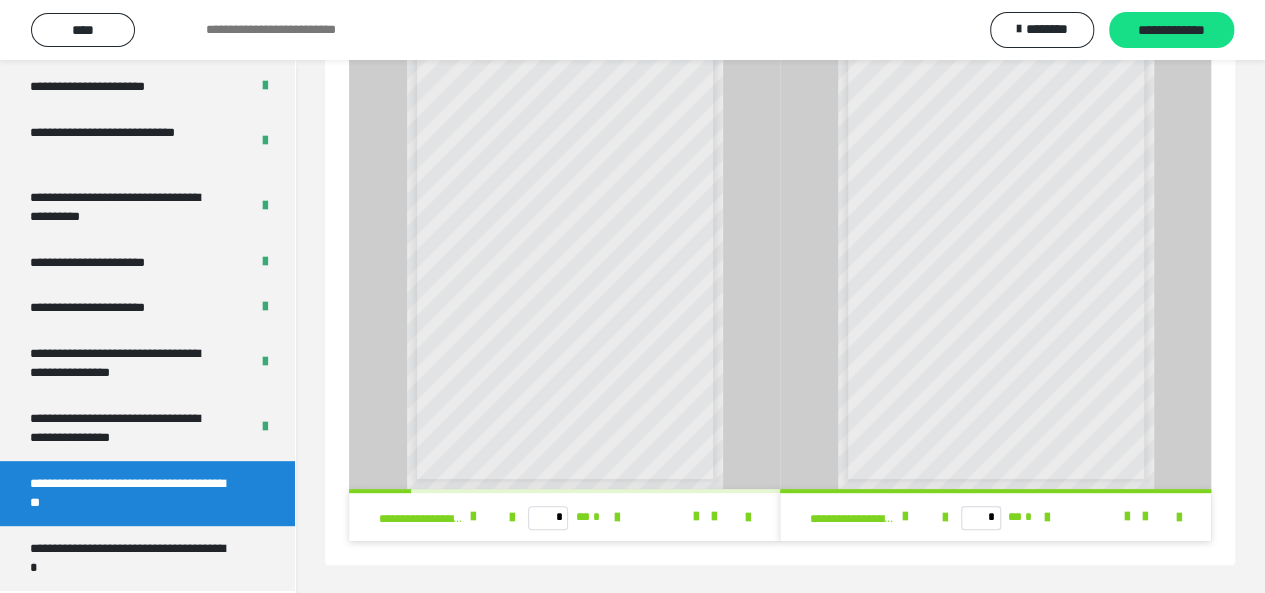scroll, scrollTop: 102, scrollLeft: 0, axis: vertical 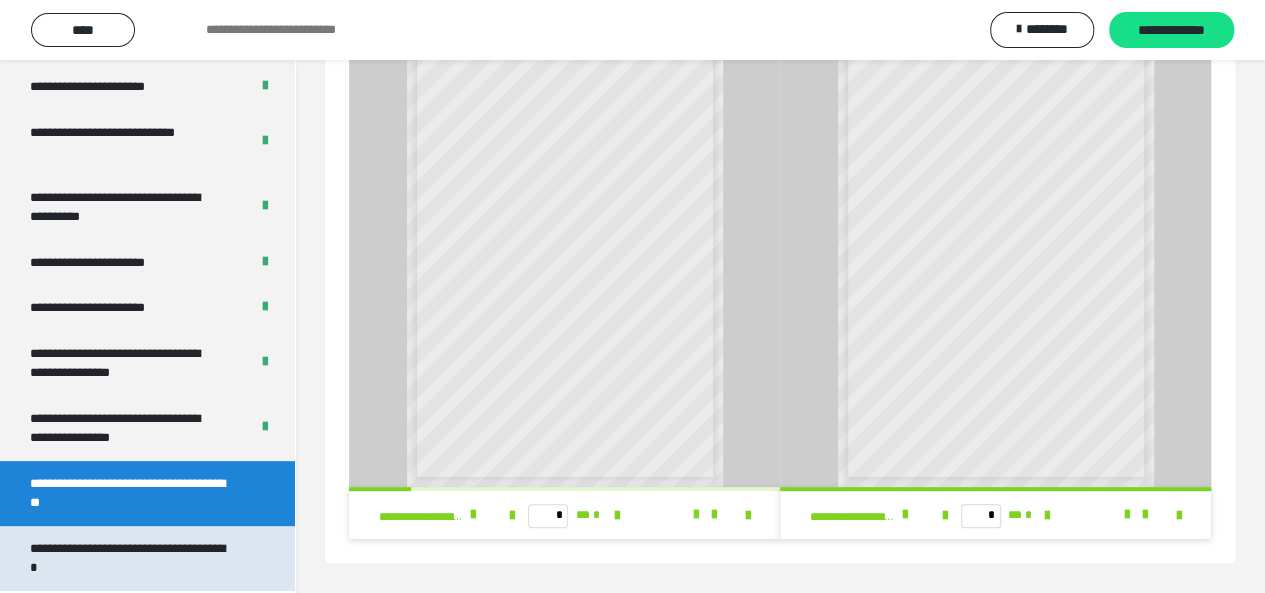 click on "**********" at bounding box center (132, 558) 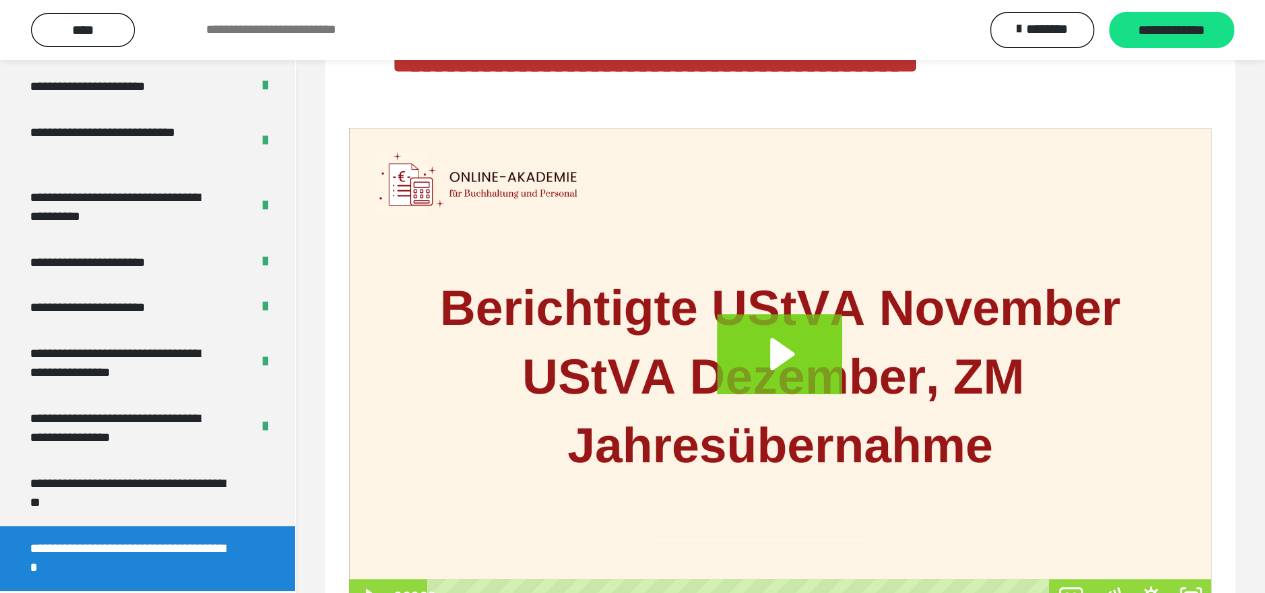scroll, scrollTop: 278, scrollLeft: 0, axis: vertical 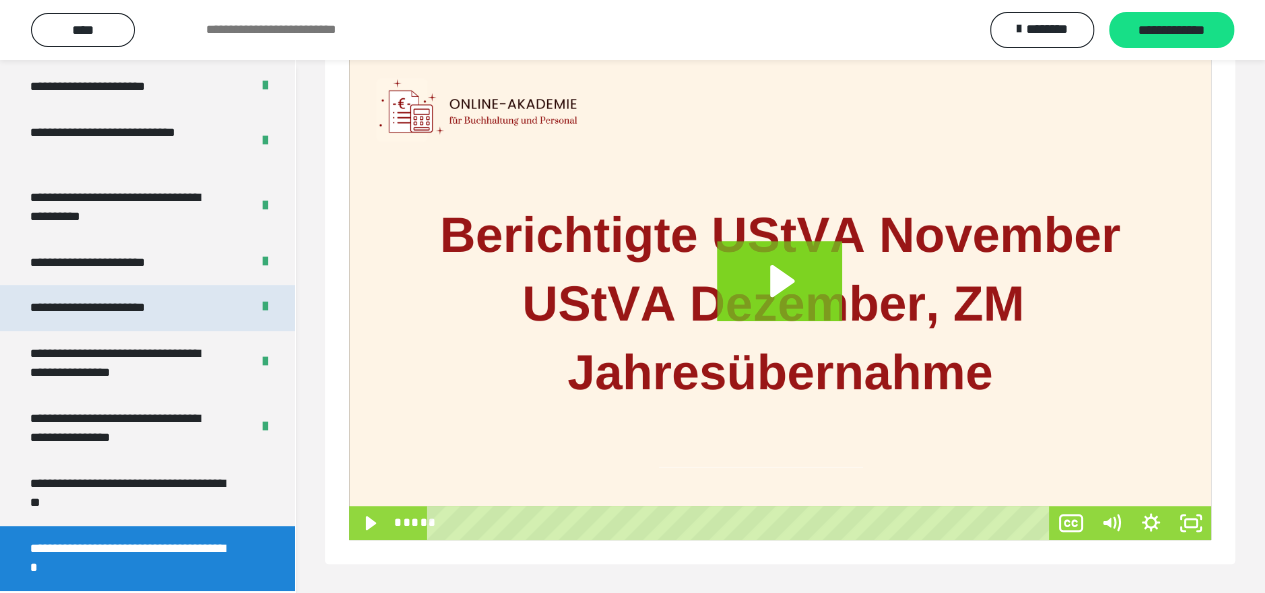 click on "**********" at bounding box center (111, 308) 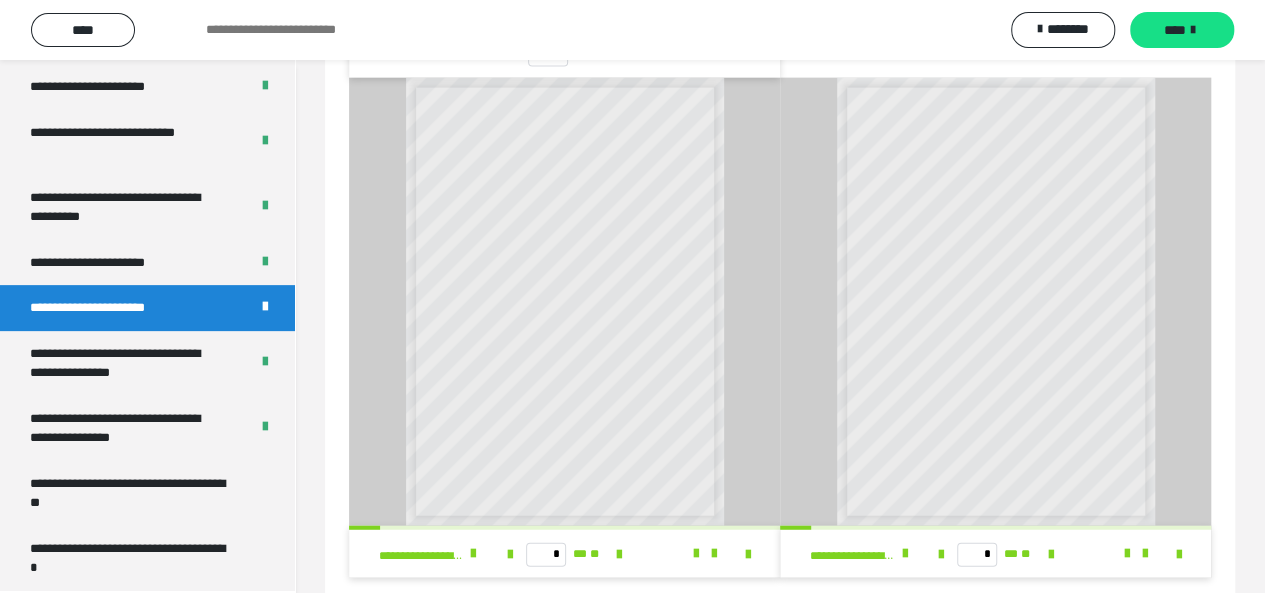 scroll, scrollTop: 2284, scrollLeft: 0, axis: vertical 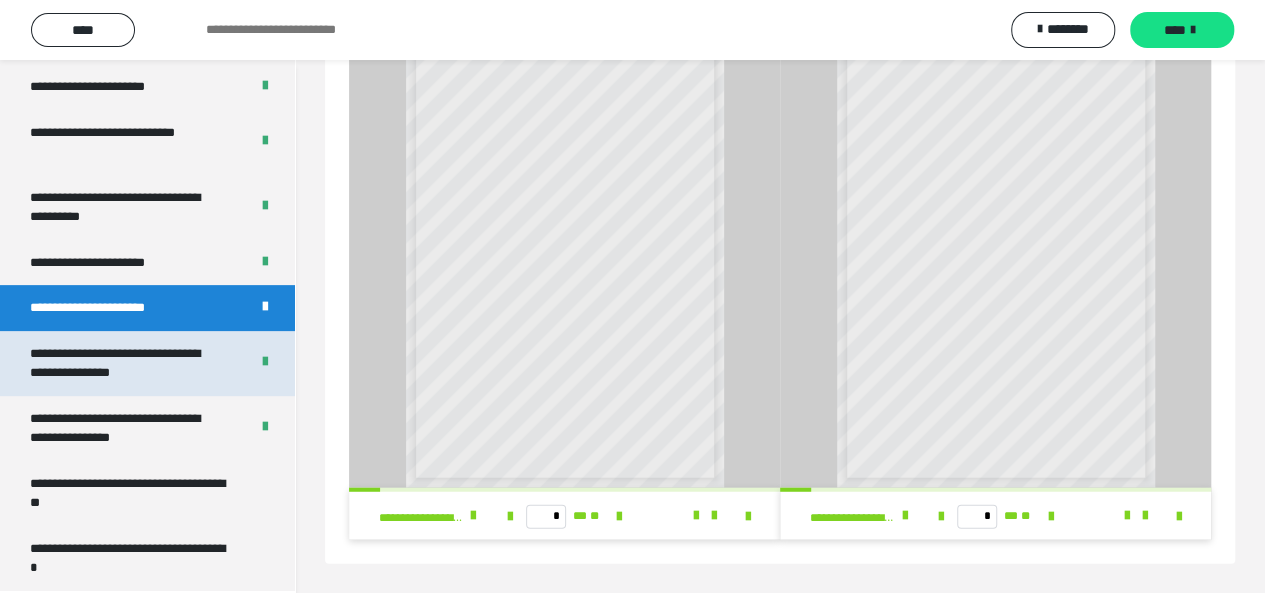 click on "**********" at bounding box center [147, 428] 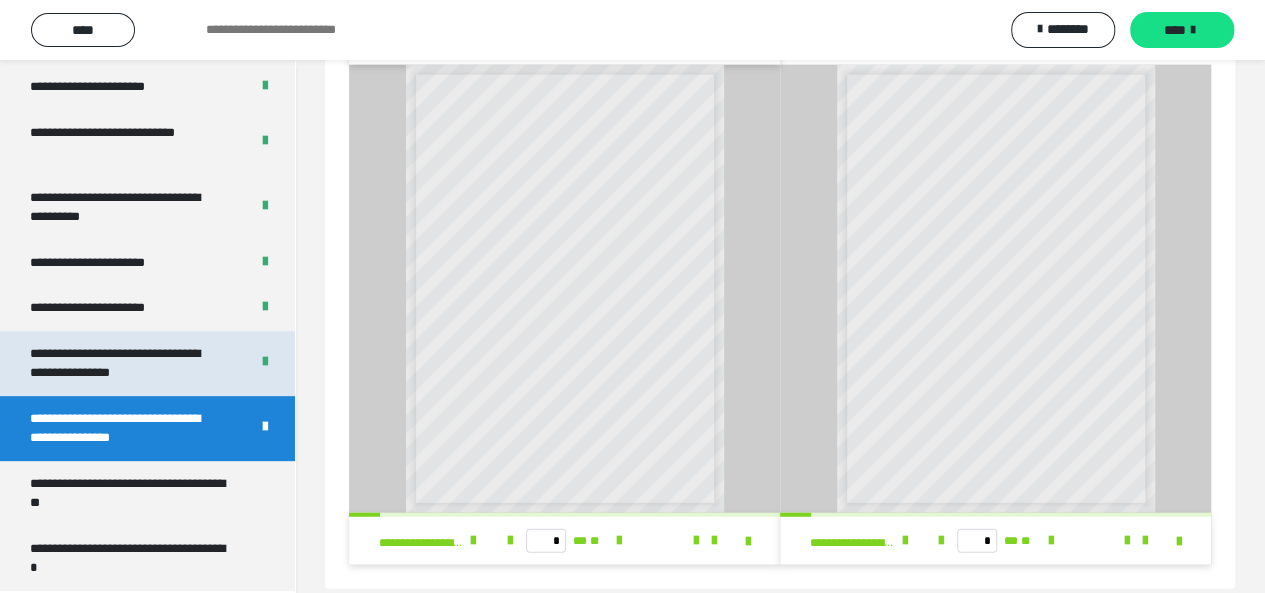 scroll, scrollTop: 76, scrollLeft: 0, axis: vertical 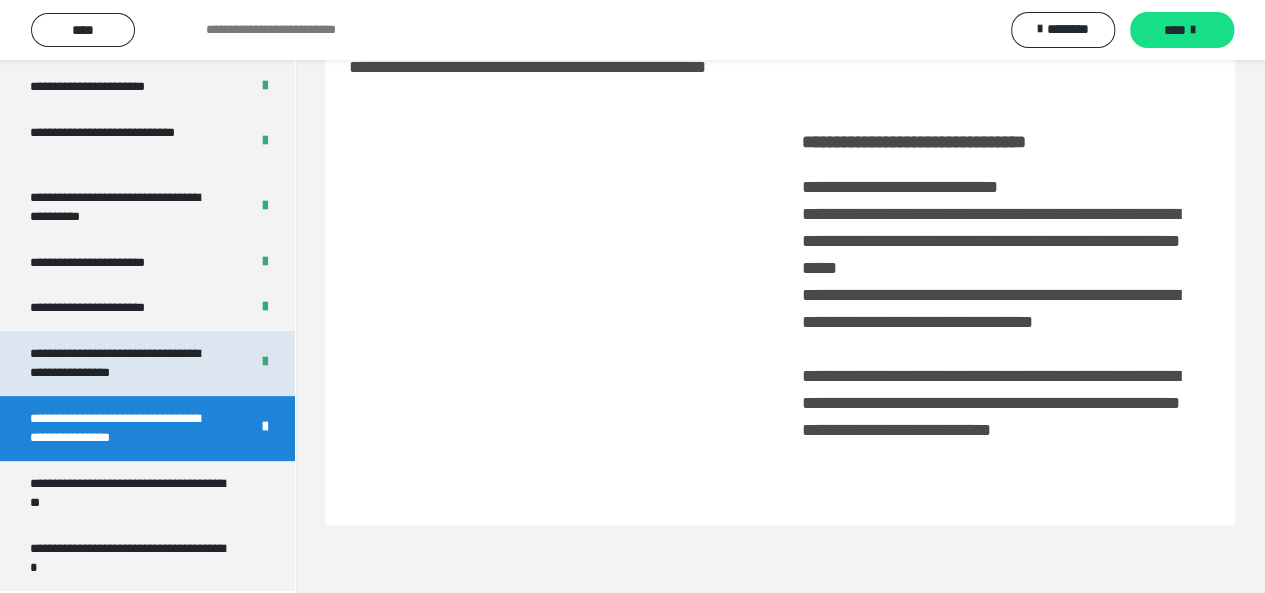 click on "**********" at bounding box center (124, 363) 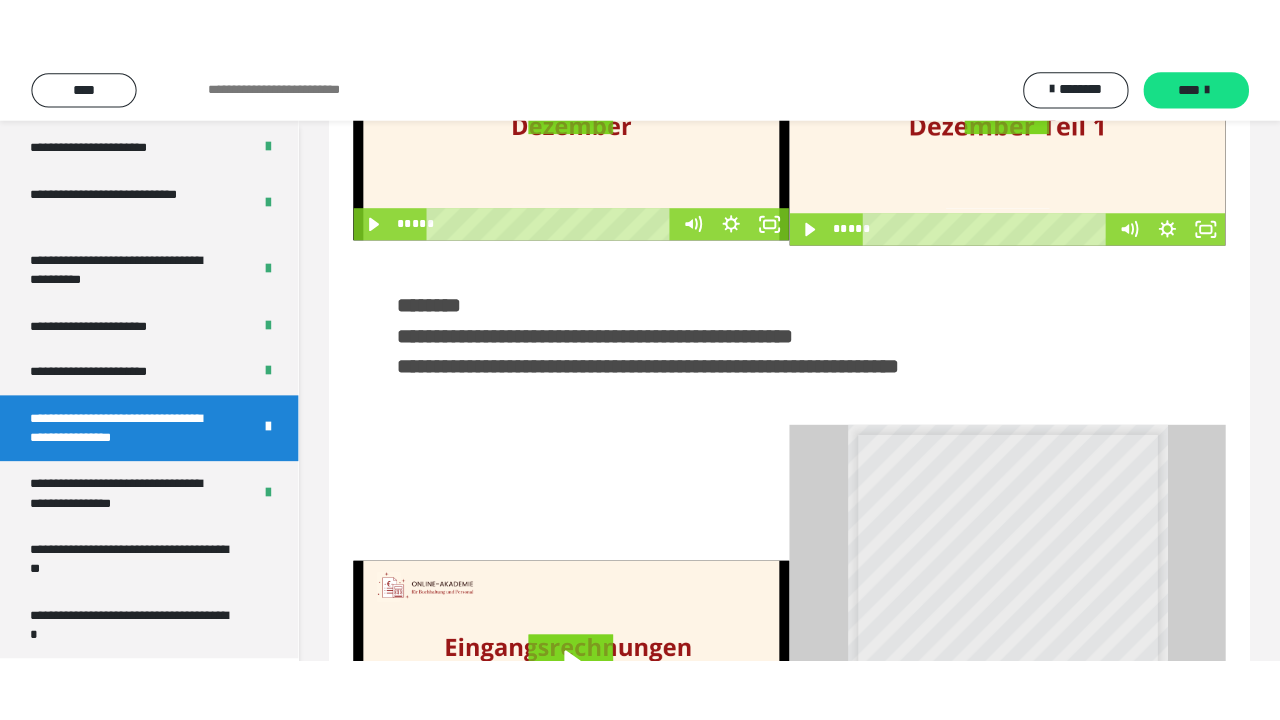 scroll, scrollTop: 0, scrollLeft: 0, axis: both 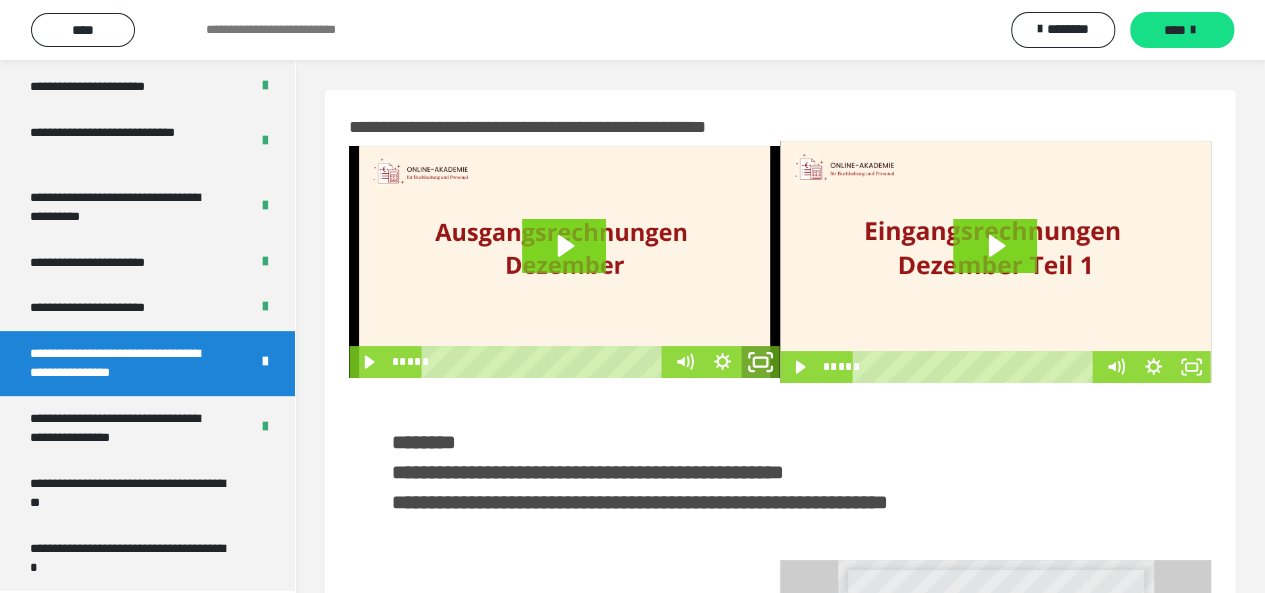 click 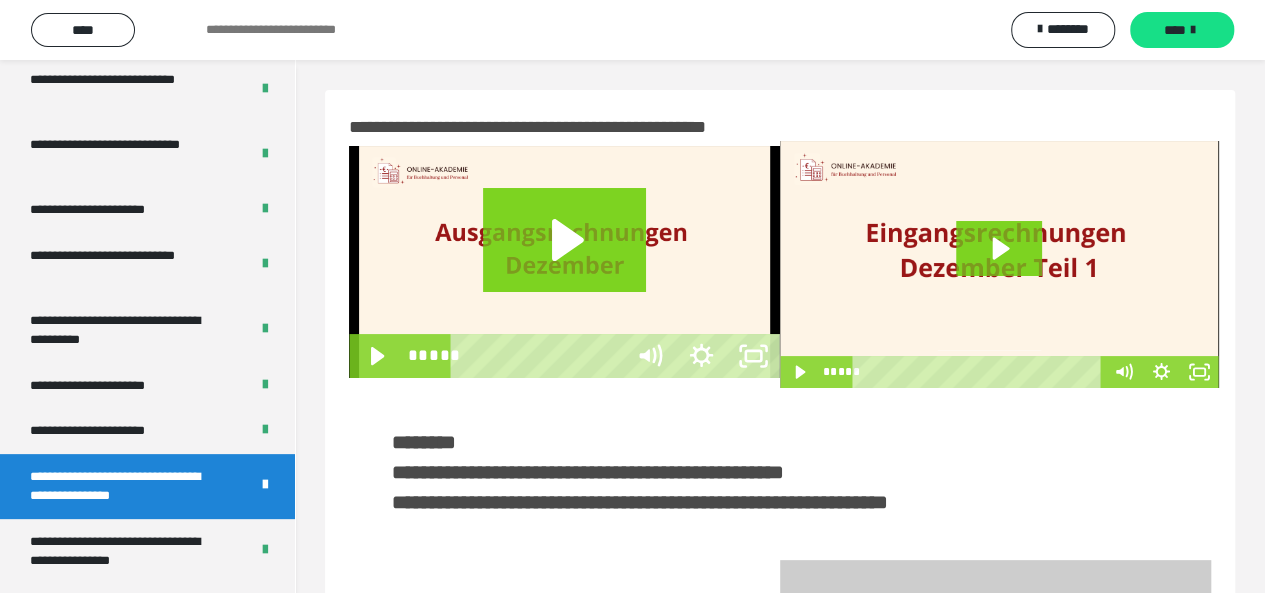 scroll, scrollTop: 3921, scrollLeft: 0, axis: vertical 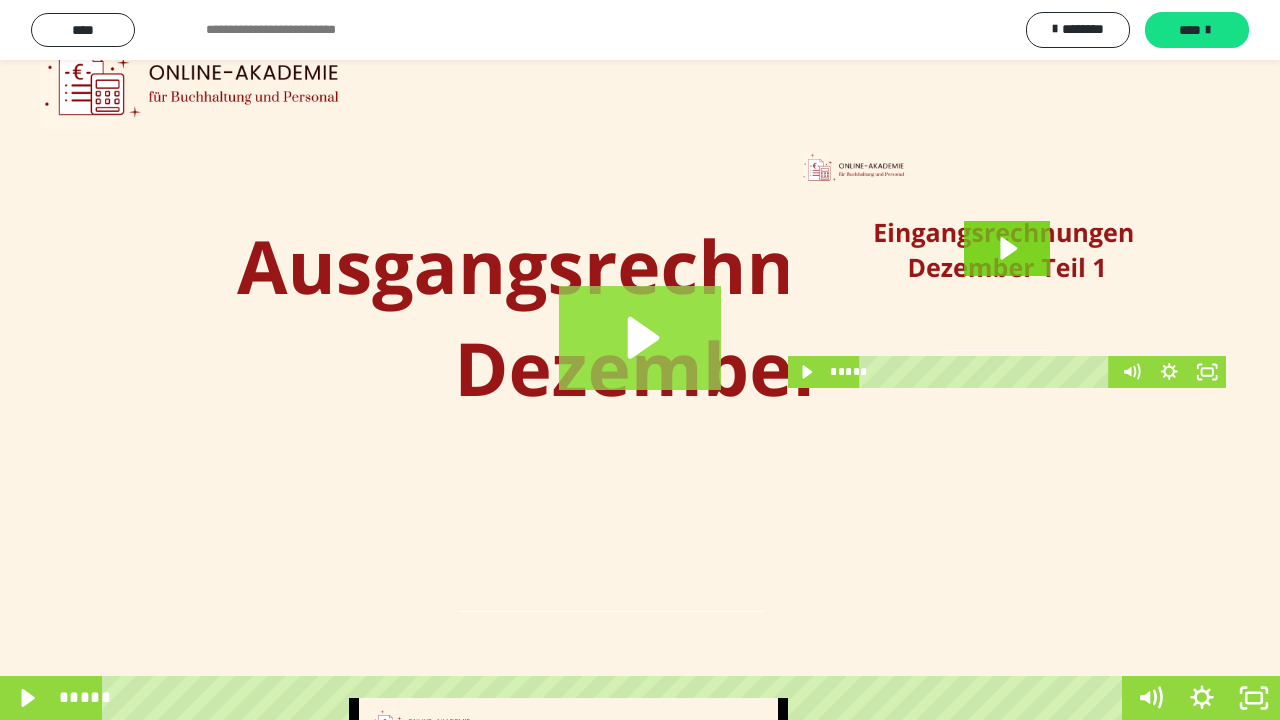 click 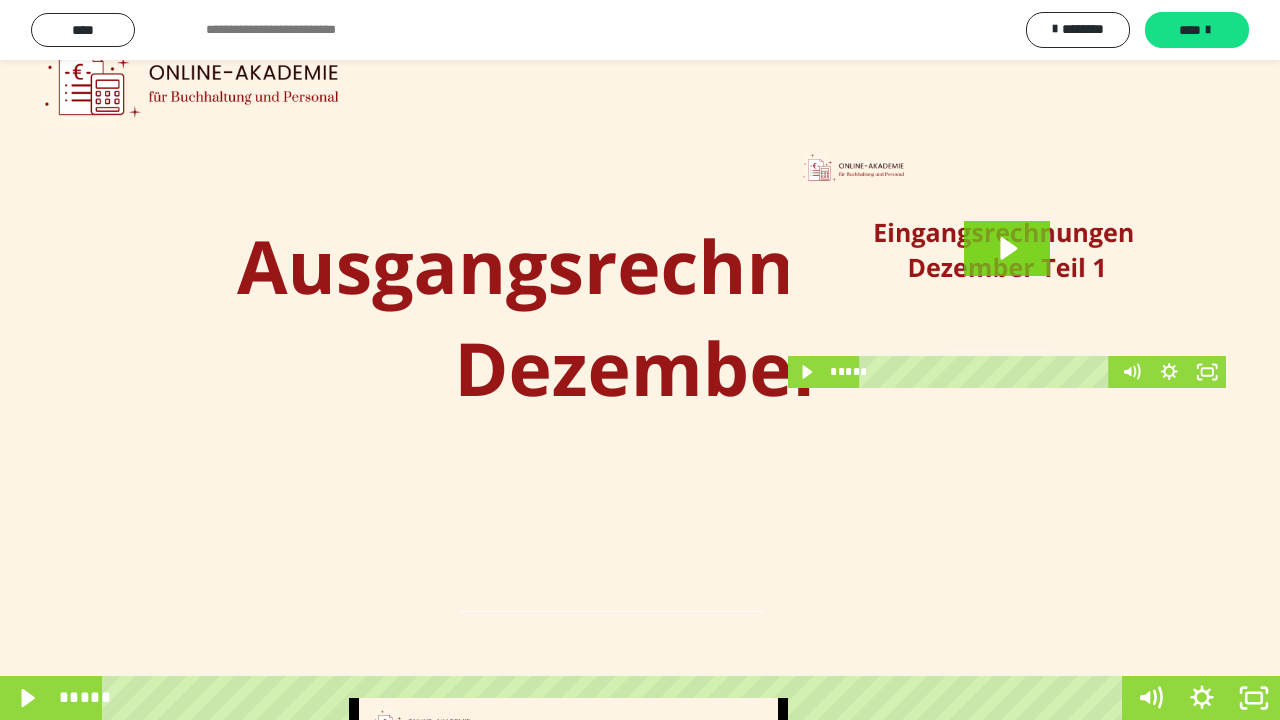 click at bounding box center [640, 360] 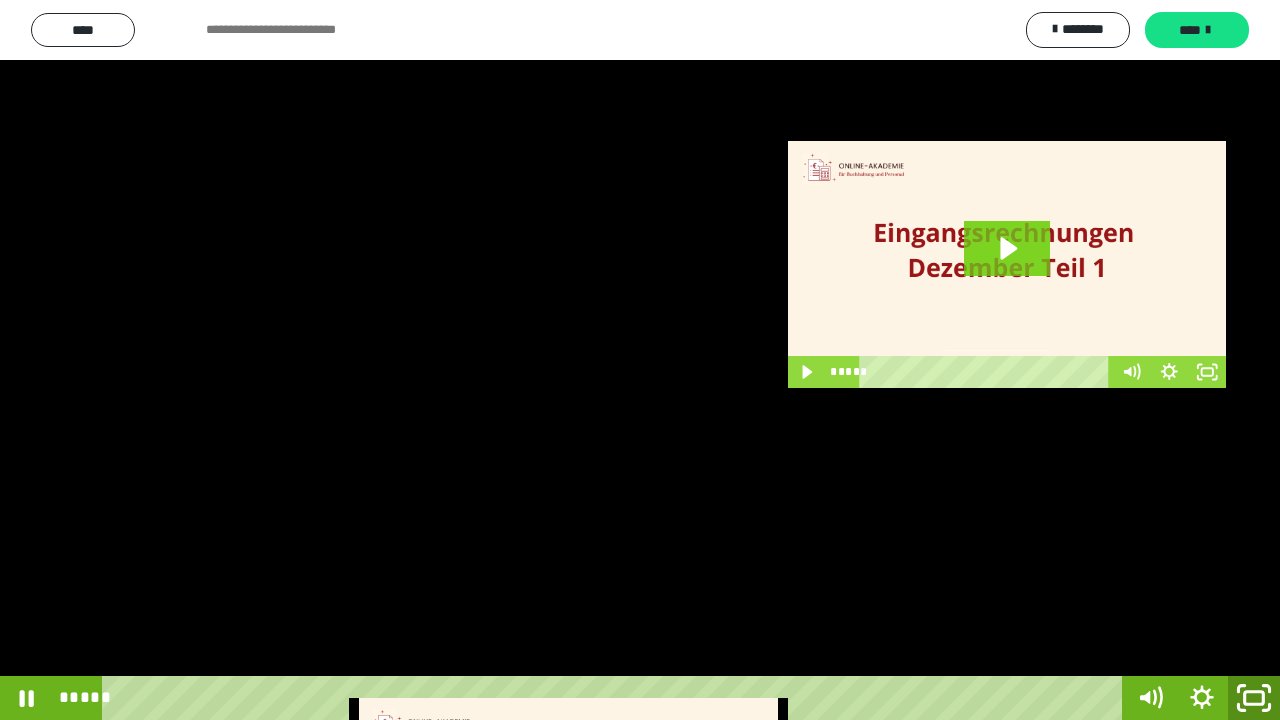 click 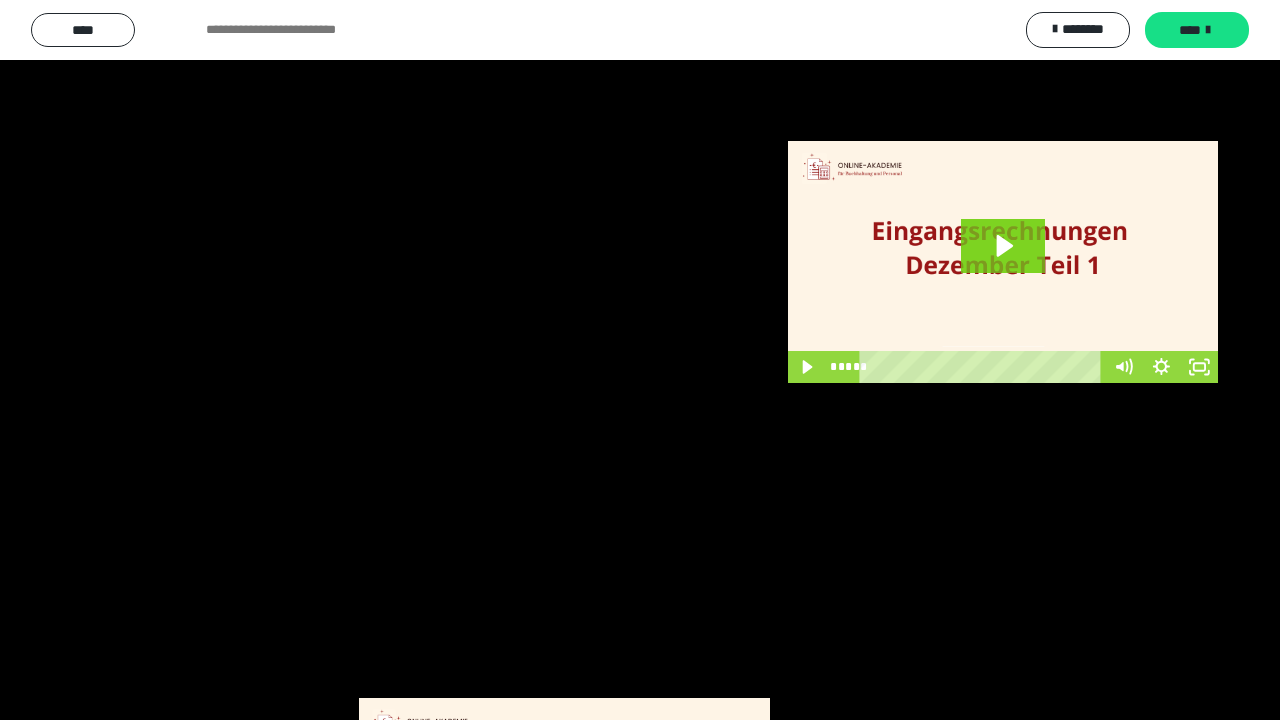 scroll, scrollTop: 4048, scrollLeft: 0, axis: vertical 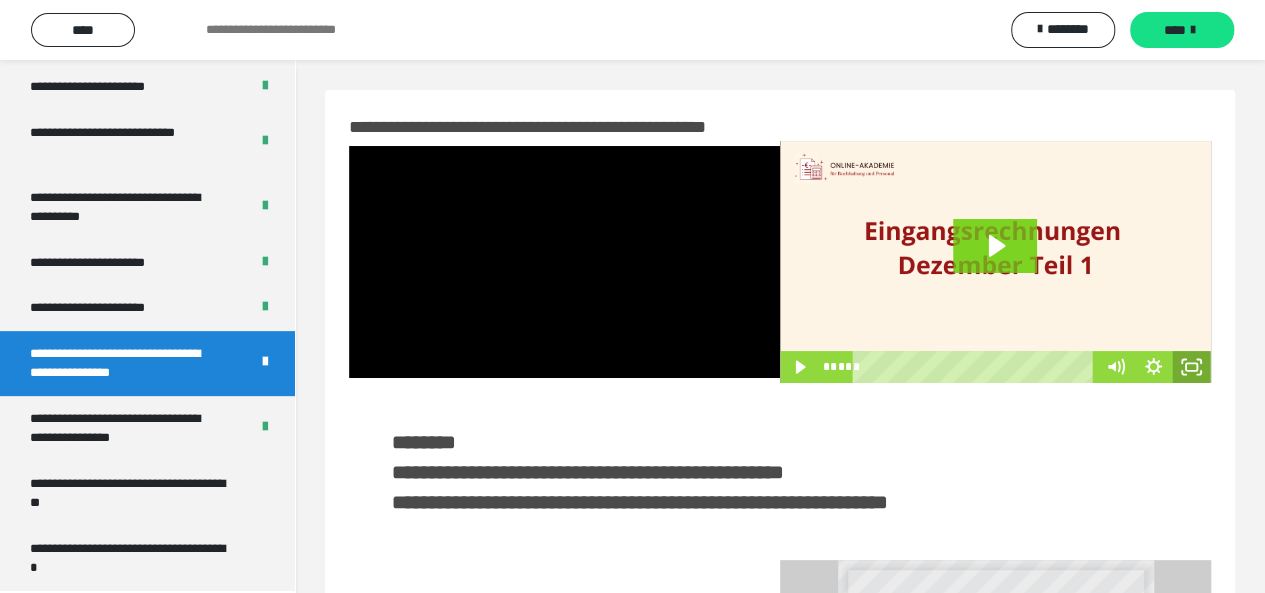 click 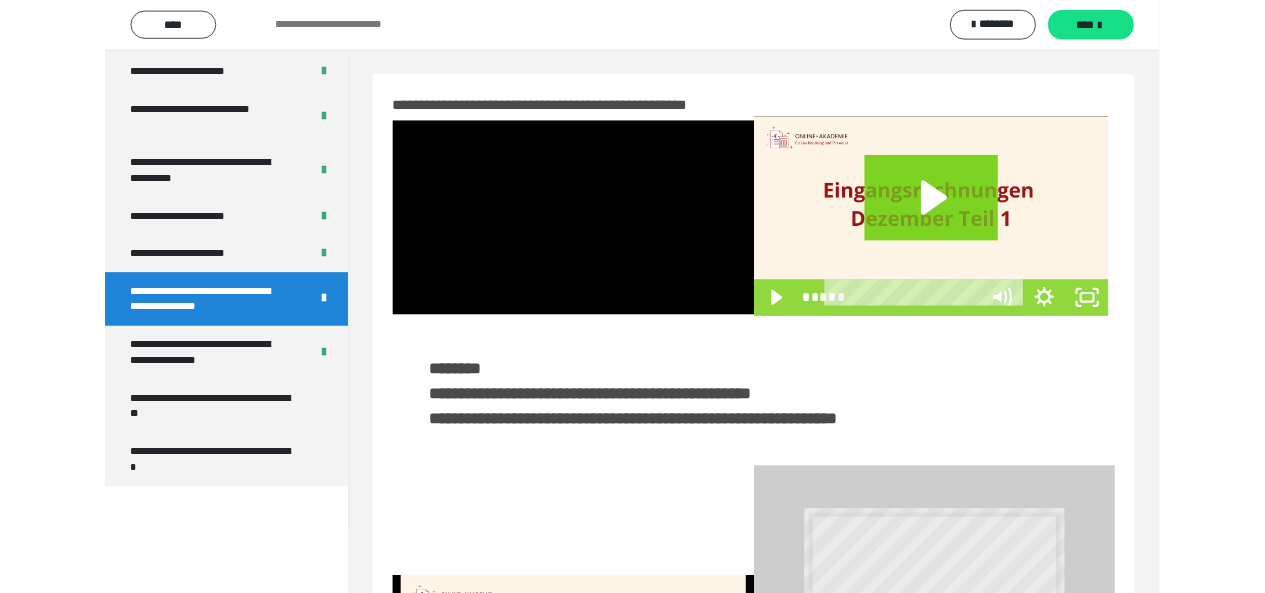 scroll, scrollTop: 3921, scrollLeft: 0, axis: vertical 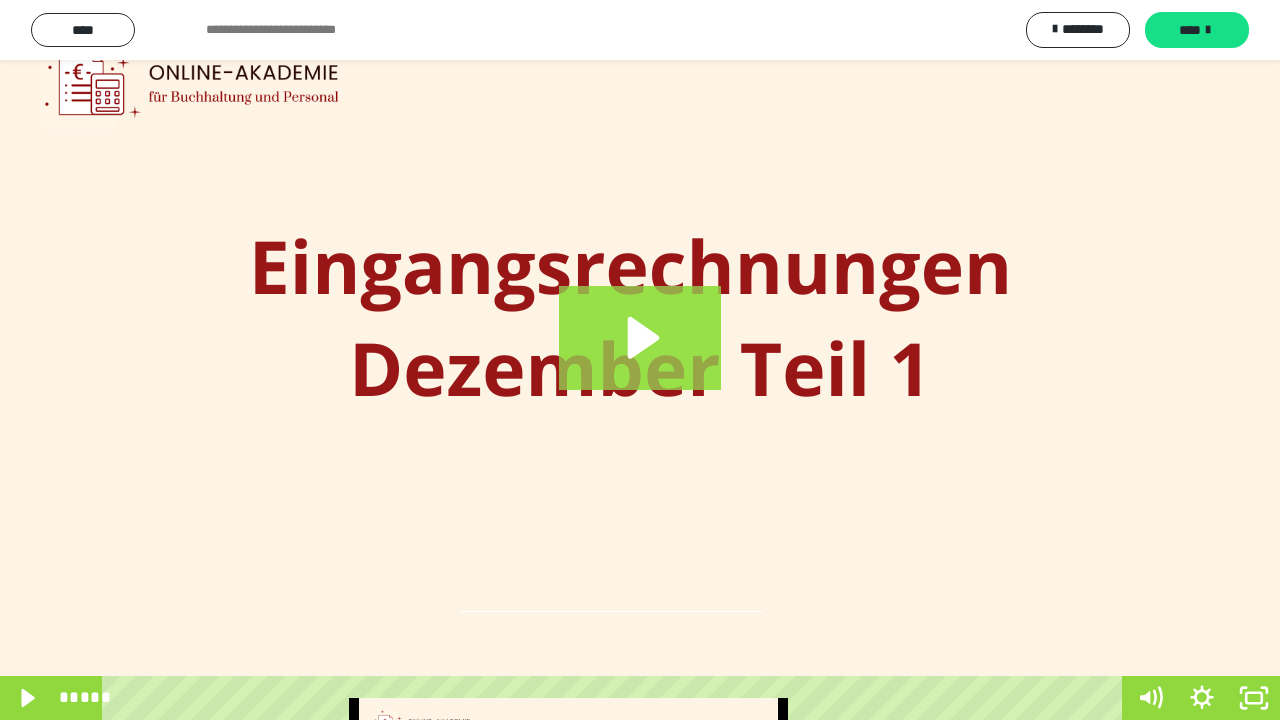 click 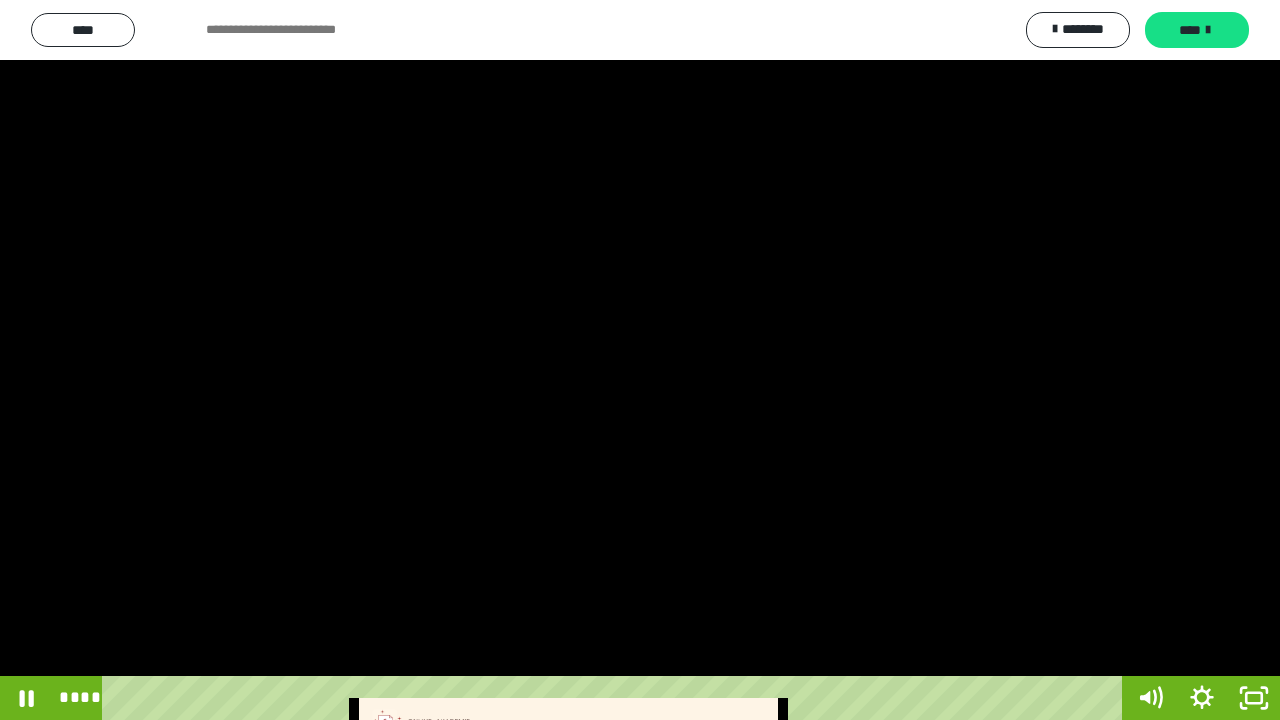 type 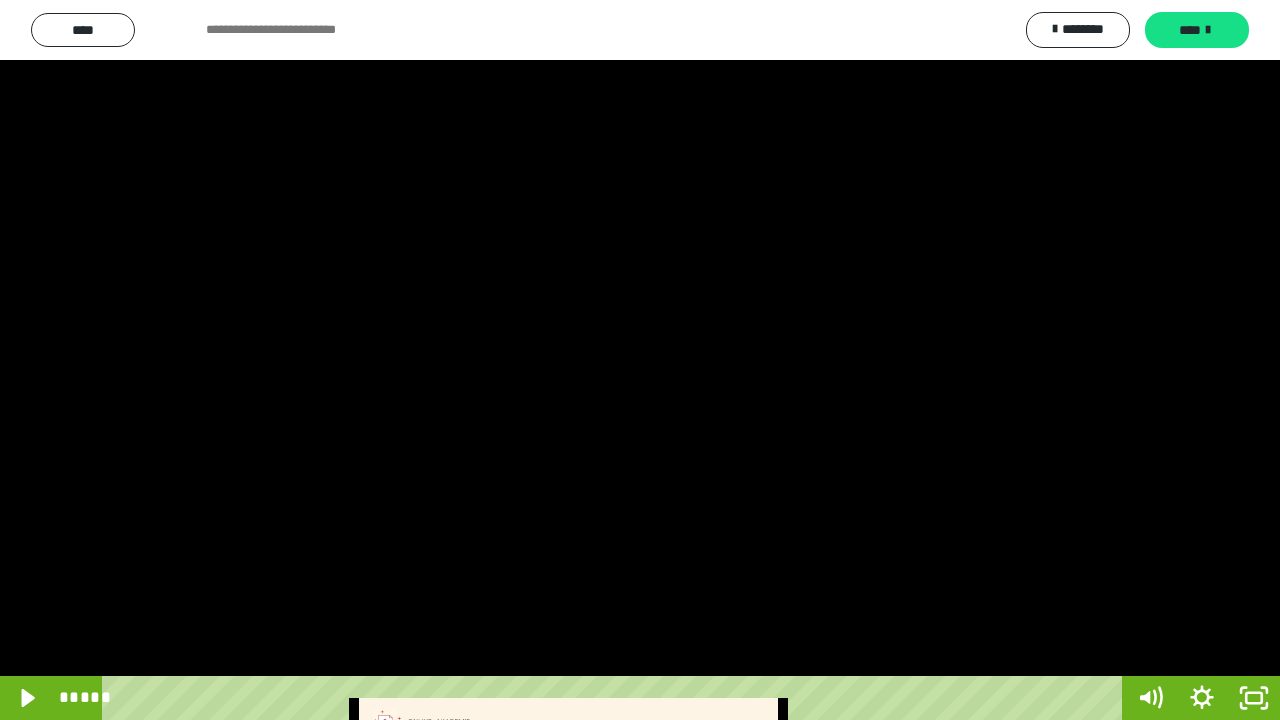 drag, startPoint x: 1180, startPoint y: 70, endPoint x: 1178, endPoint y: 92, distance: 22.090721 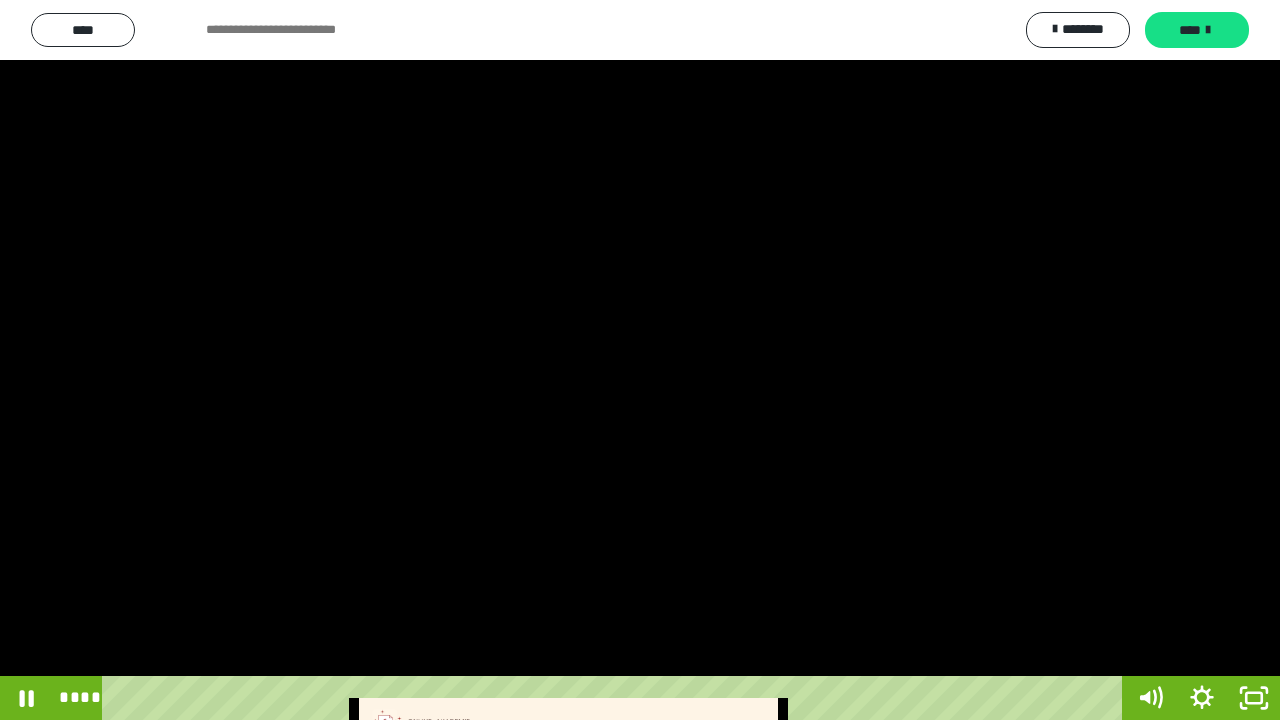 click at bounding box center [640, 360] 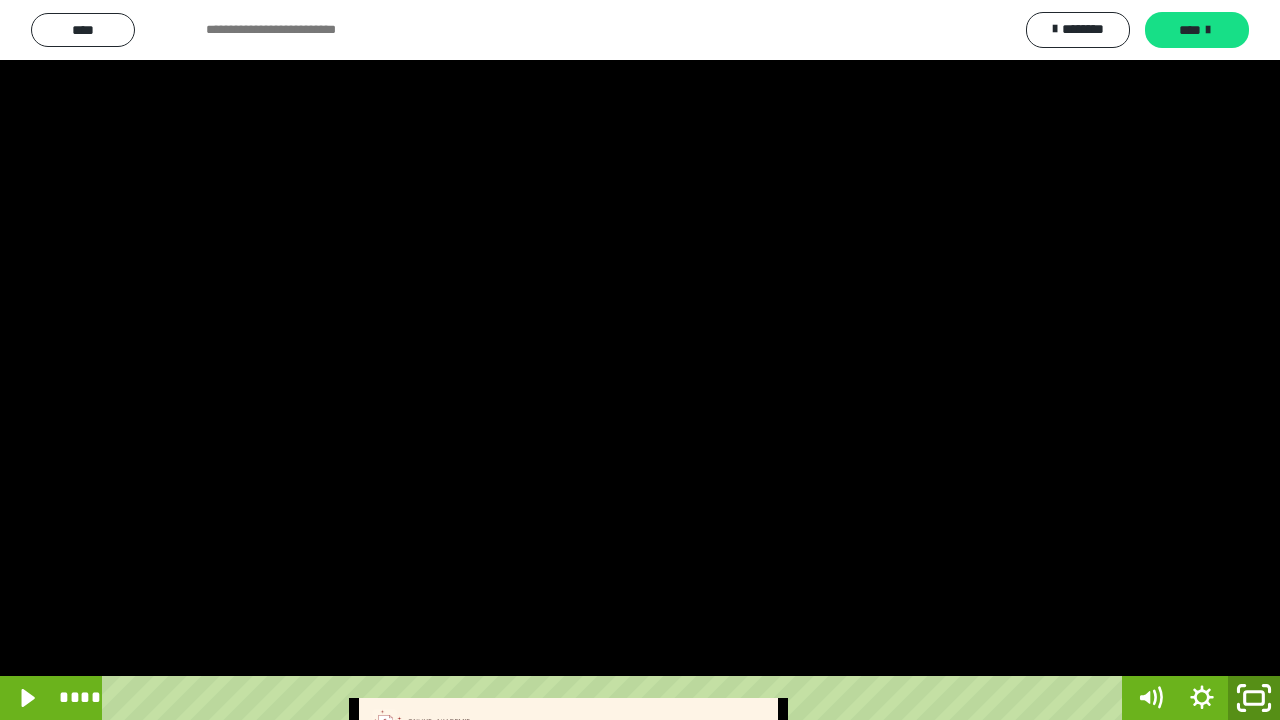 click 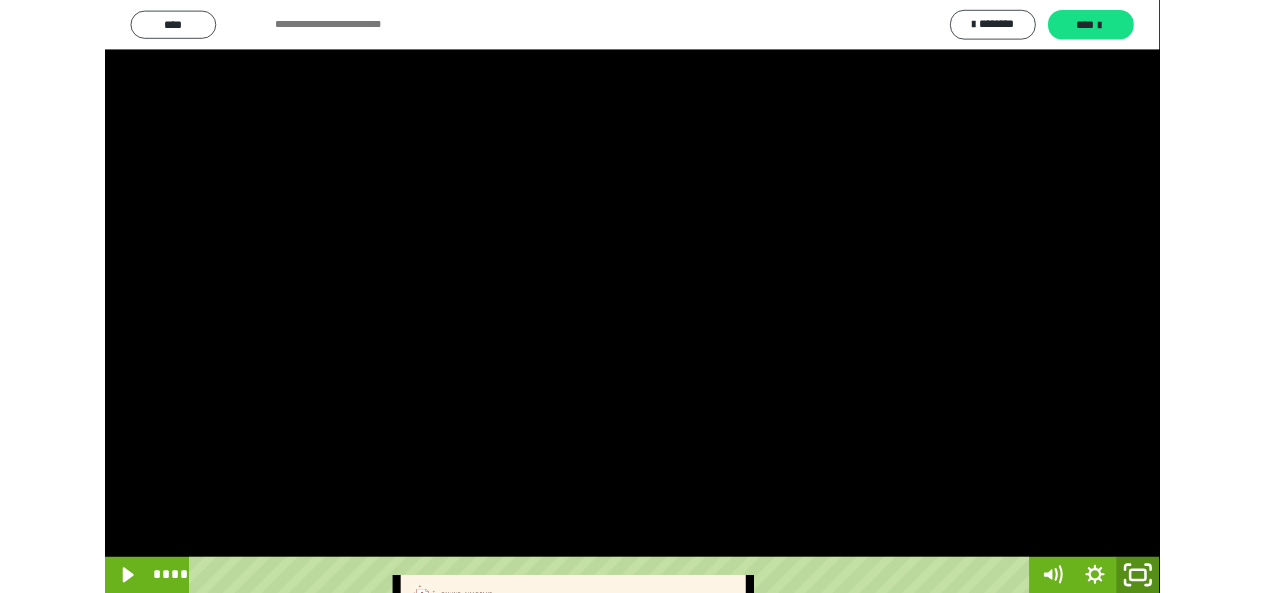 scroll, scrollTop: 4048, scrollLeft: 0, axis: vertical 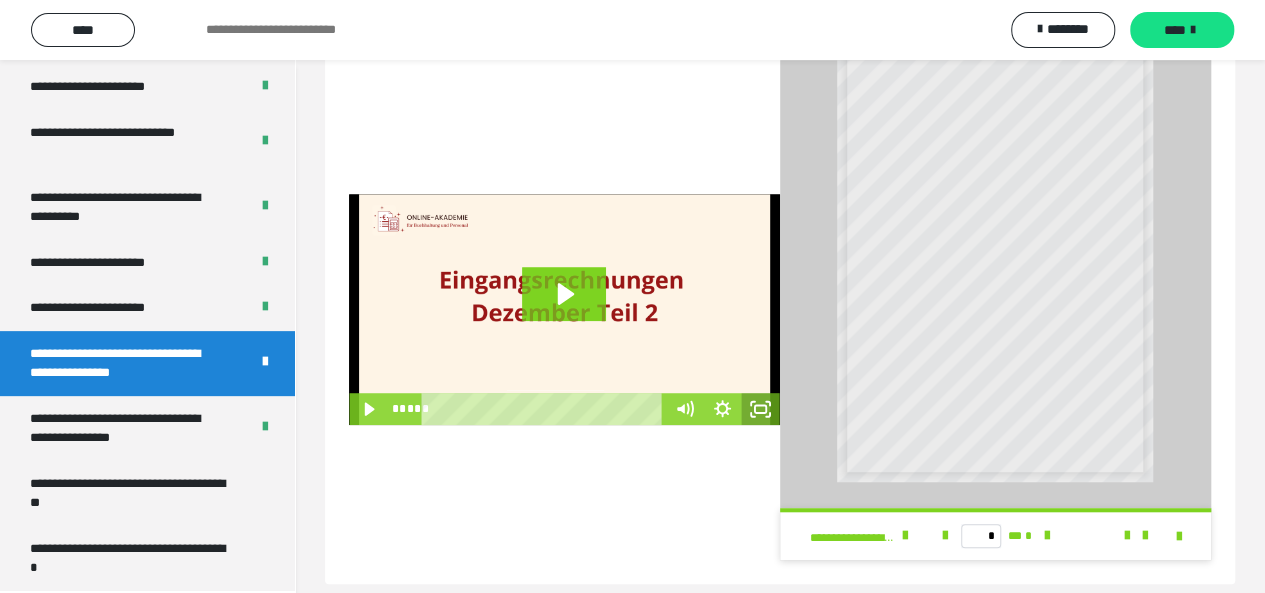 click 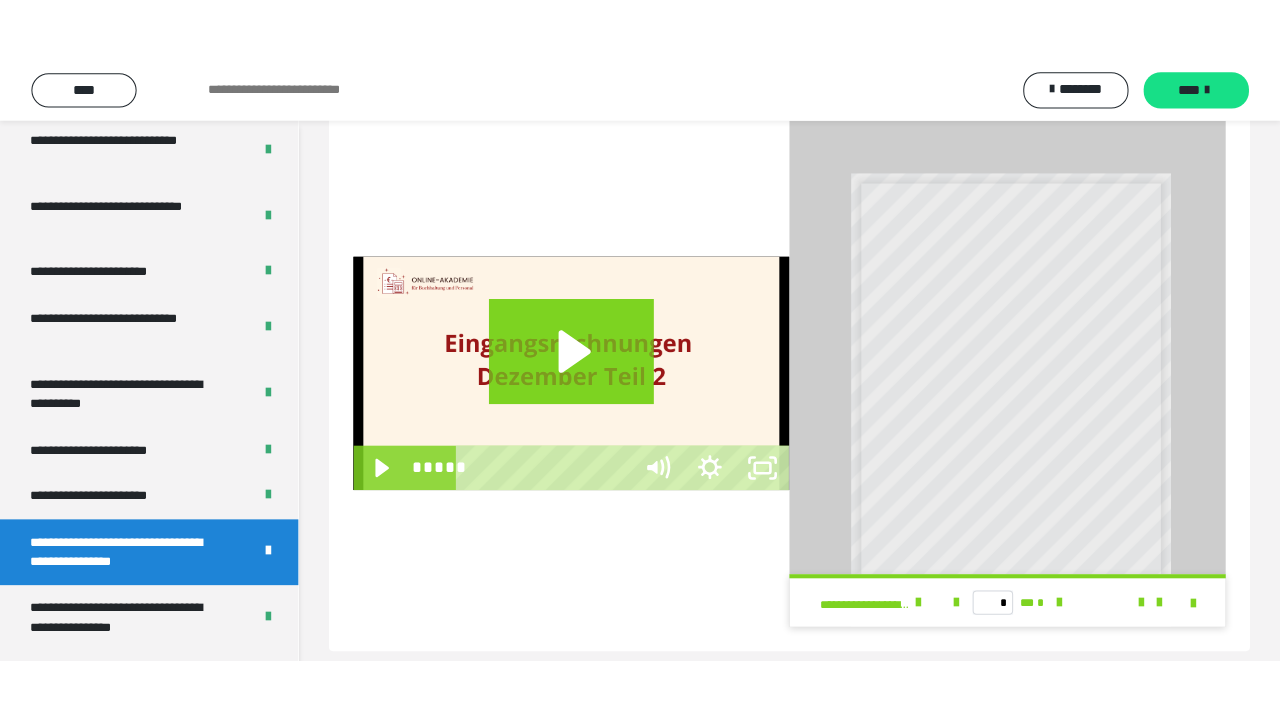 scroll, scrollTop: 399, scrollLeft: 0, axis: vertical 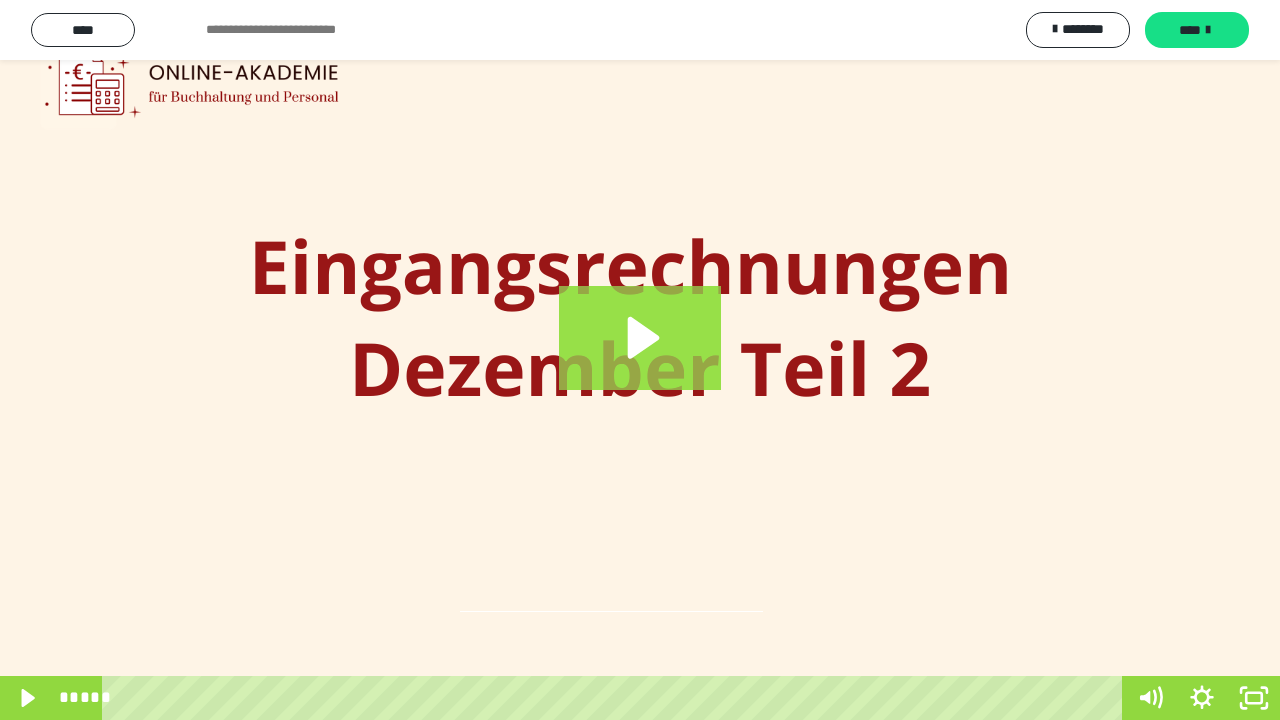 click 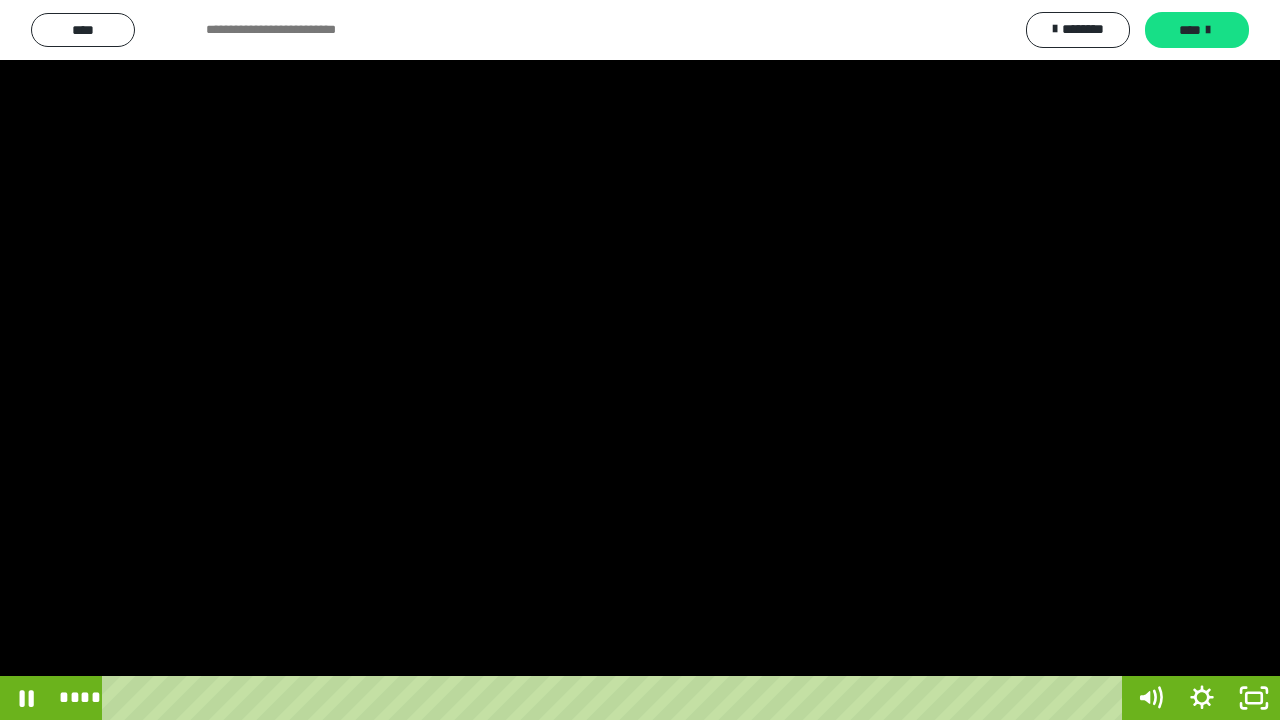 type 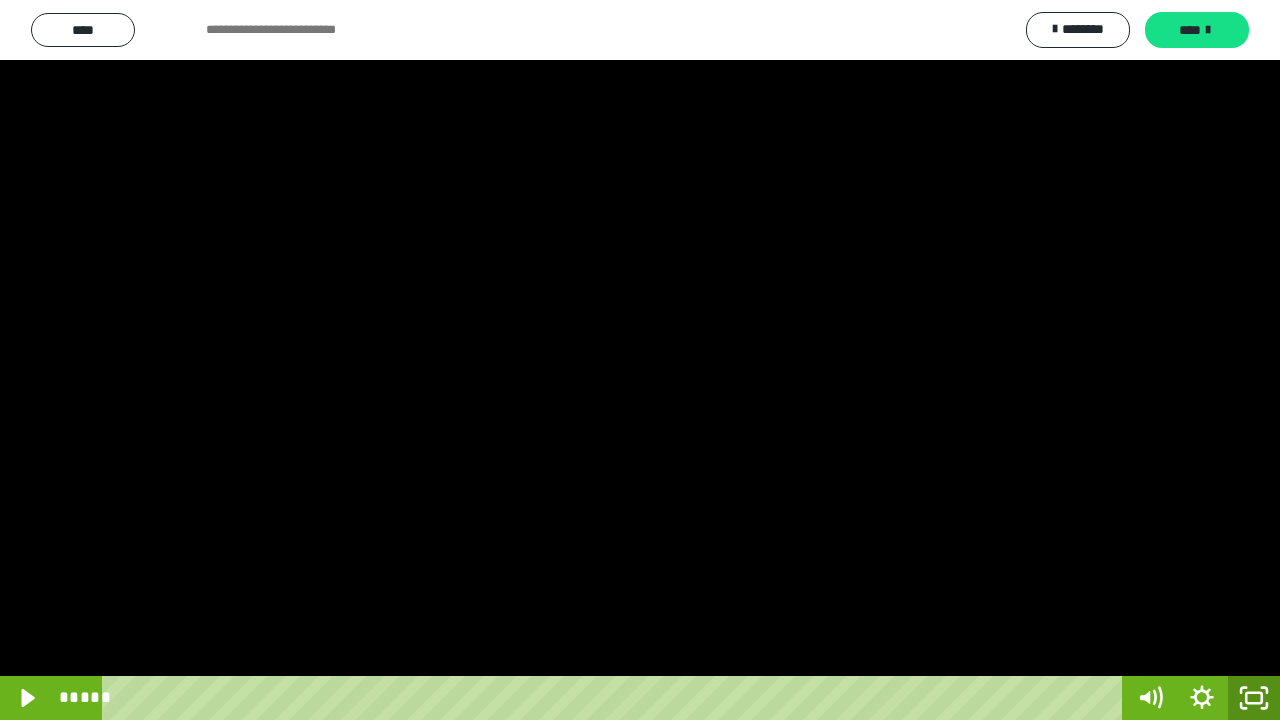 click 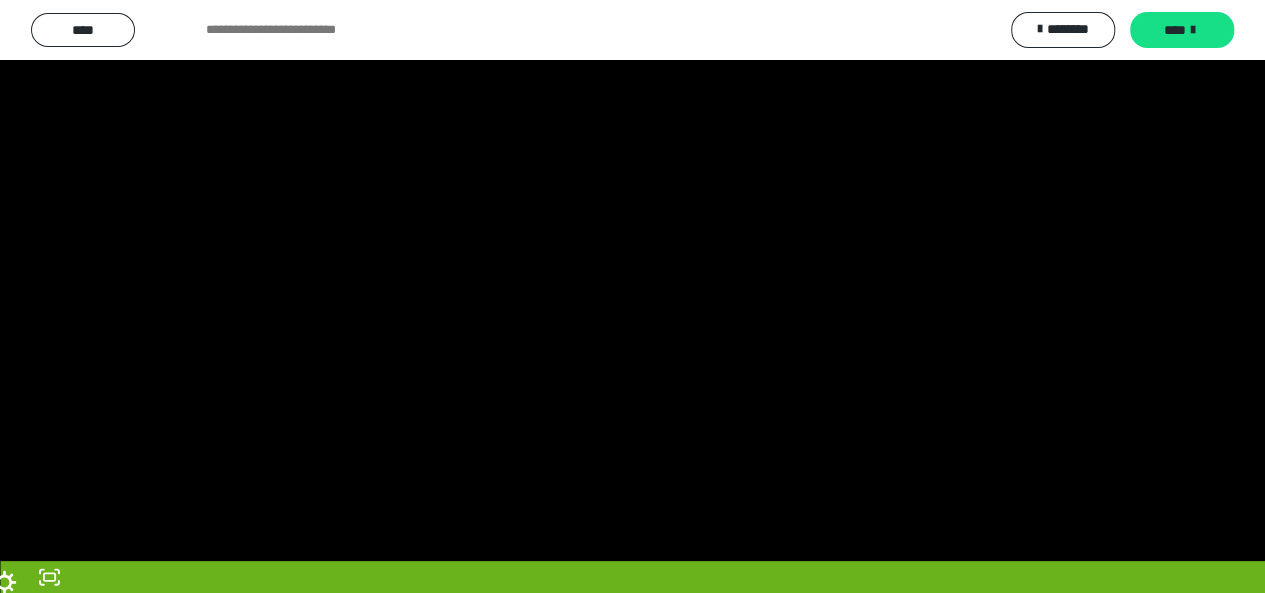 scroll, scrollTop: 4048, scrollLeft: 0, axis: vertical 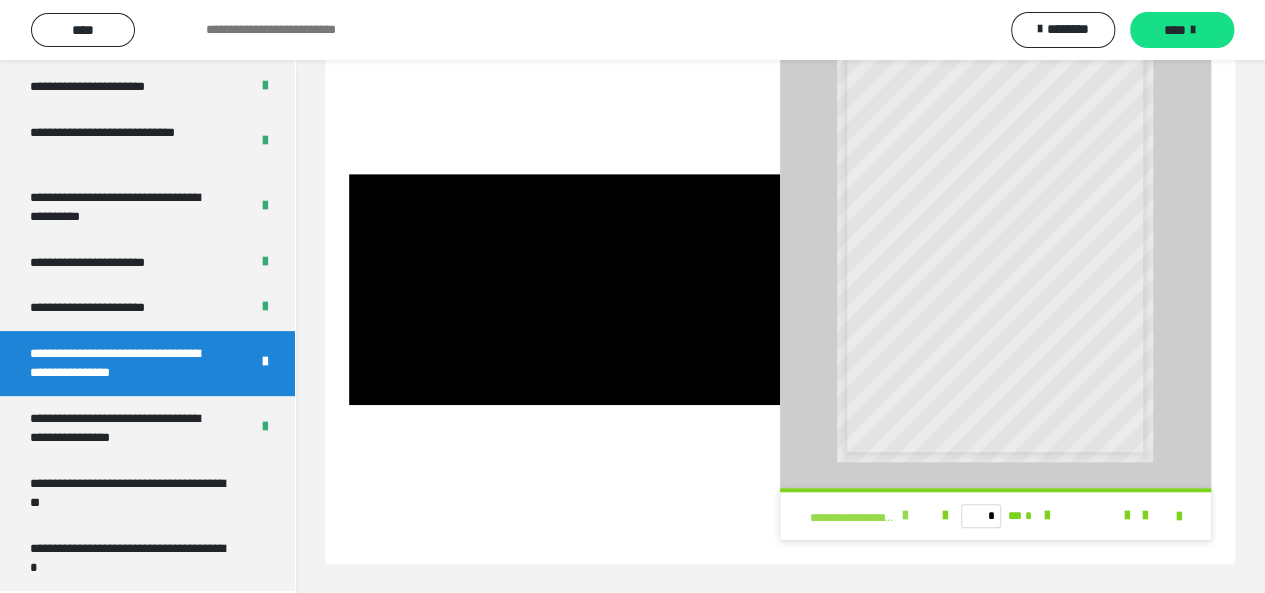 click at bounding box center (904, 516) 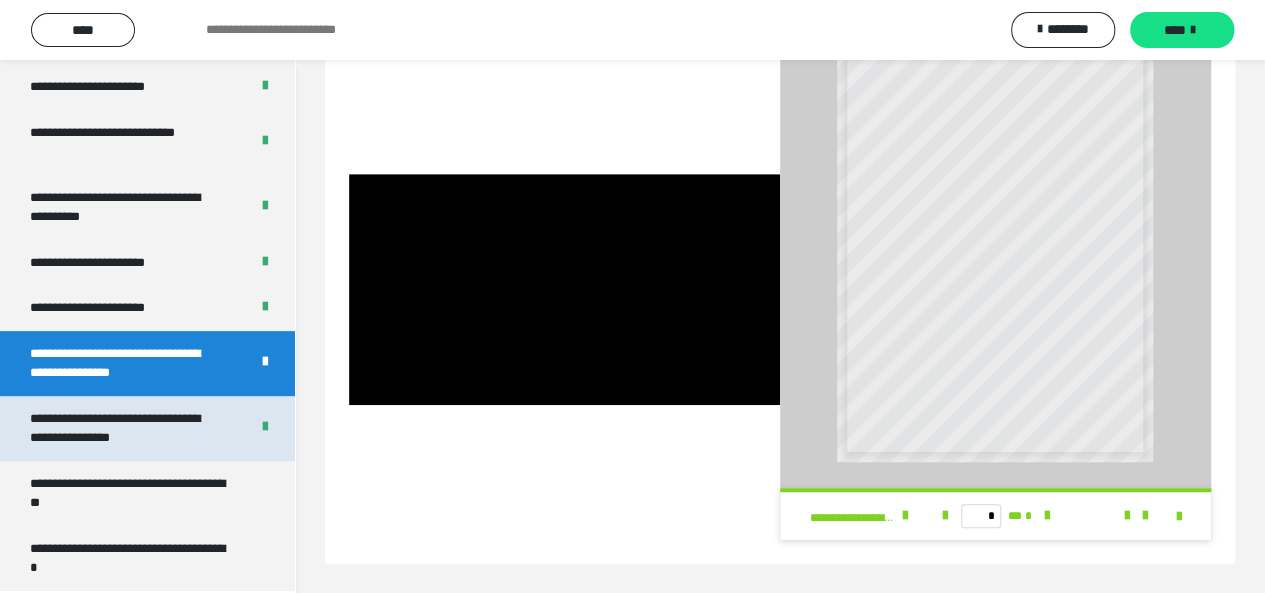 click on "**********" at bounding box center [124, 428] 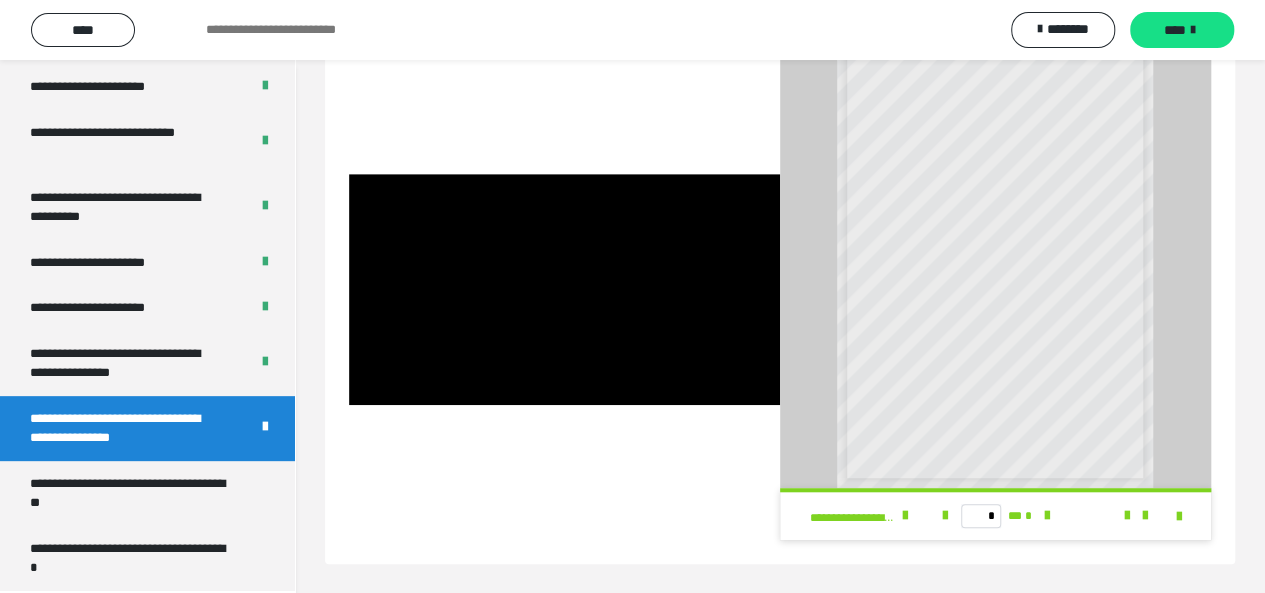 scroll, scrollTop: 0, scrollLeft: 0, axis: both 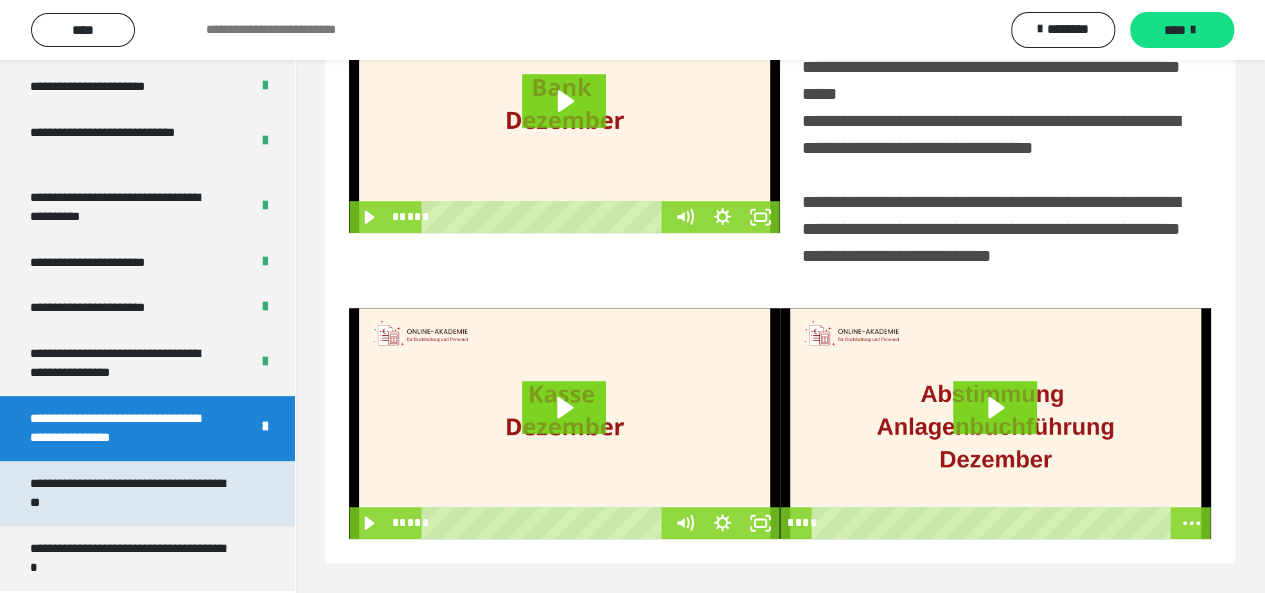 click on "**********" at bounding box center (132, 493) 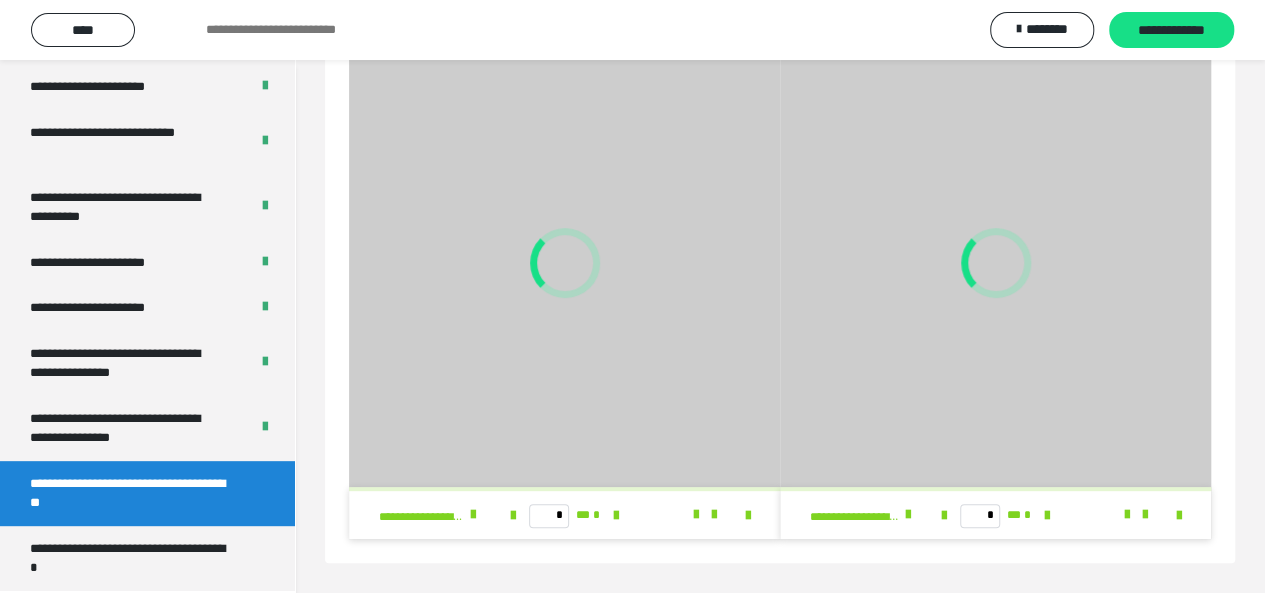 scroll, scrollTop: 102, scrollLeft: 0, axis: vertical 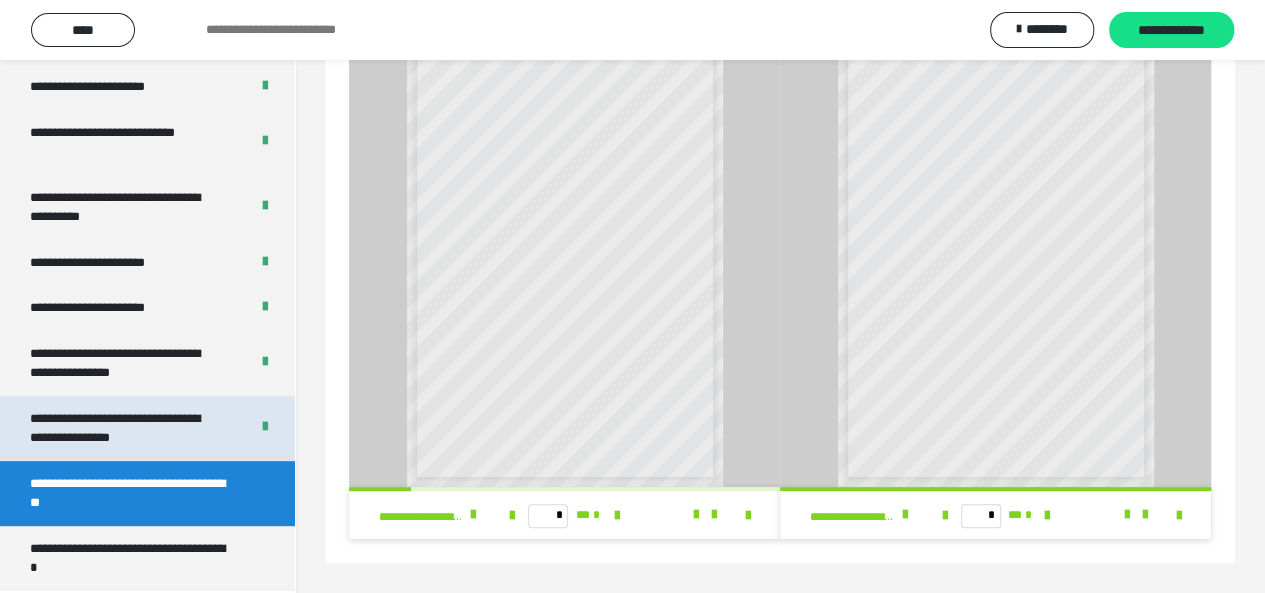 click on "**********" at bounding box center (124, 428) 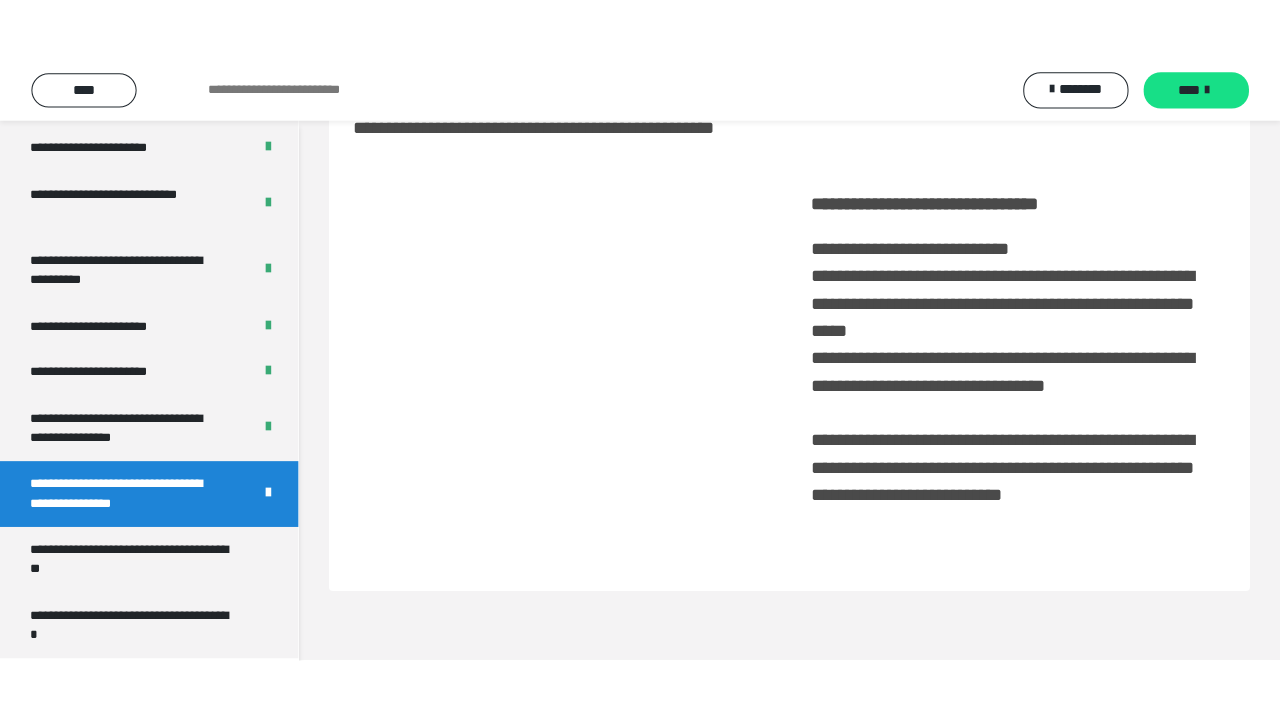 scroll, scrollTop: 76, scrollLeft: 0, axis: vertical 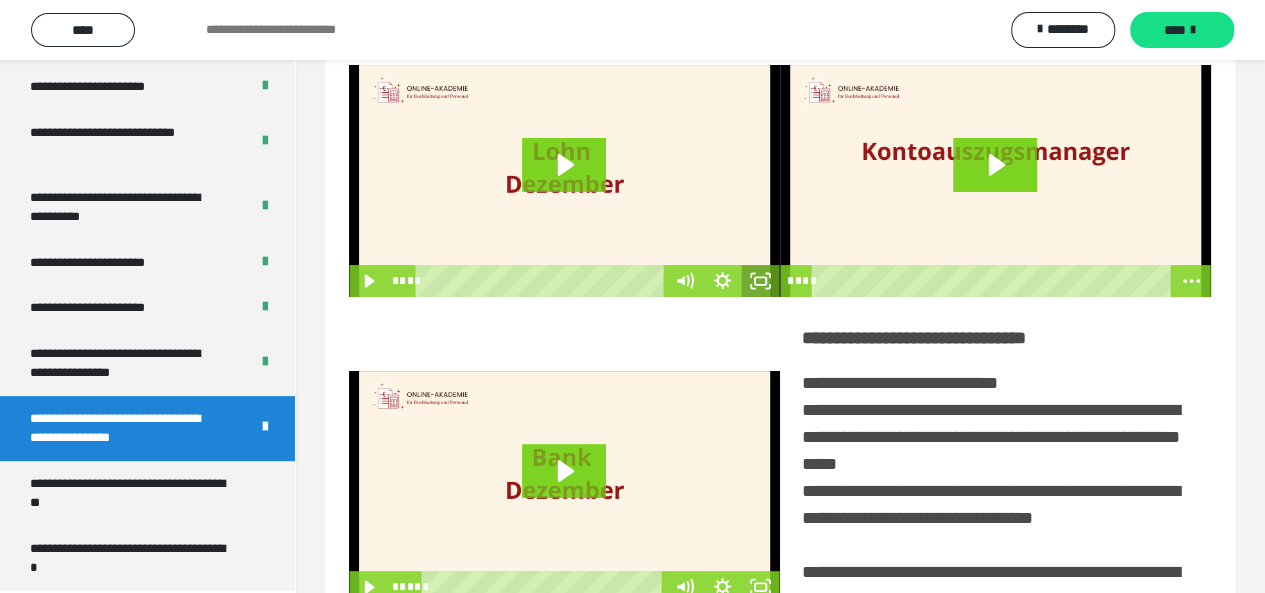 drag, startPoint x: 755, startPoint y: 288, endPoint x: 755, endPoint y: 375, distance: 87 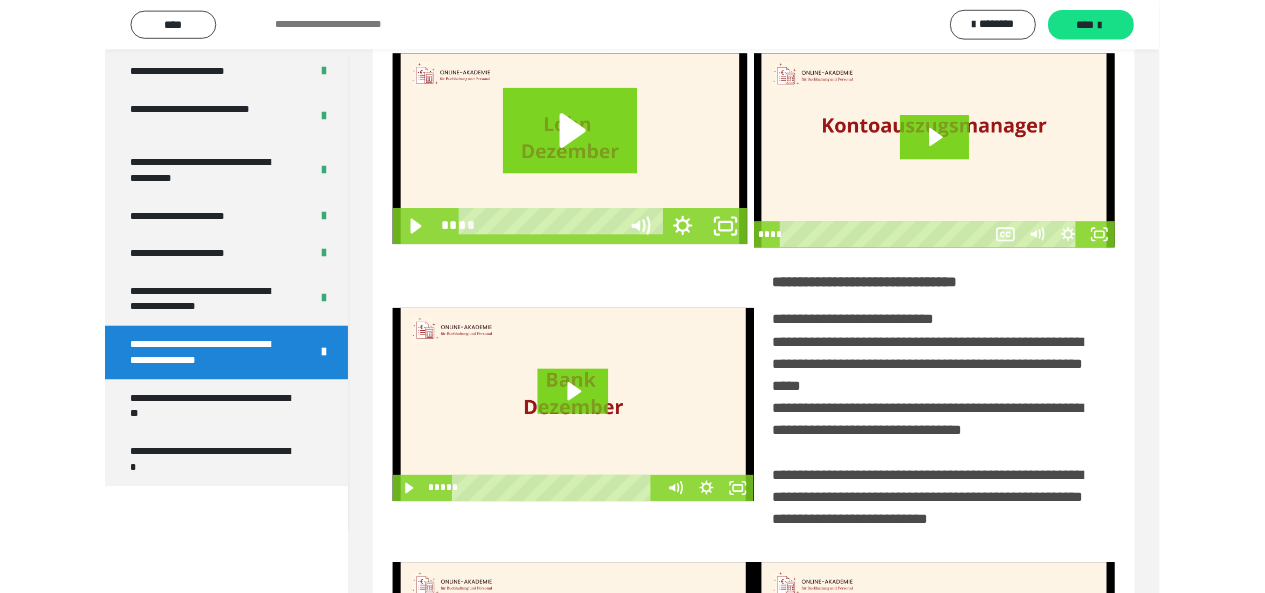 scroll, scrollTop: 3921, scrollLeft: 0, axis: vertical 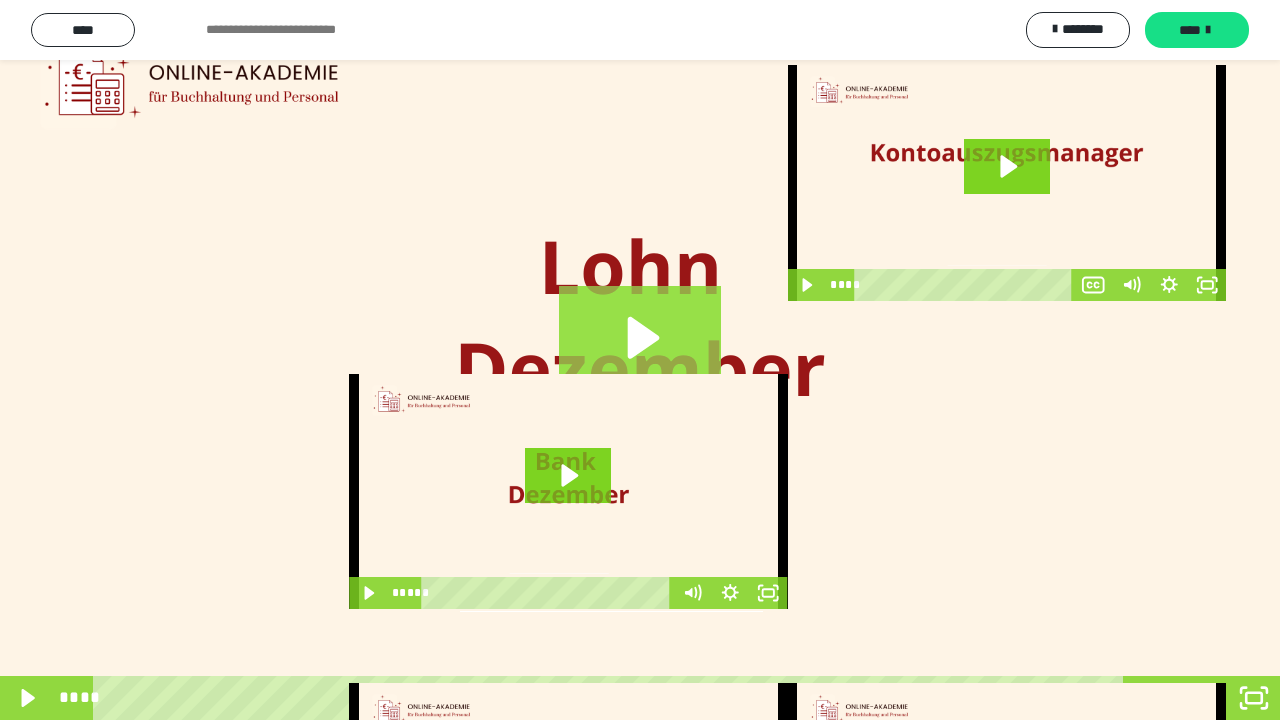 click 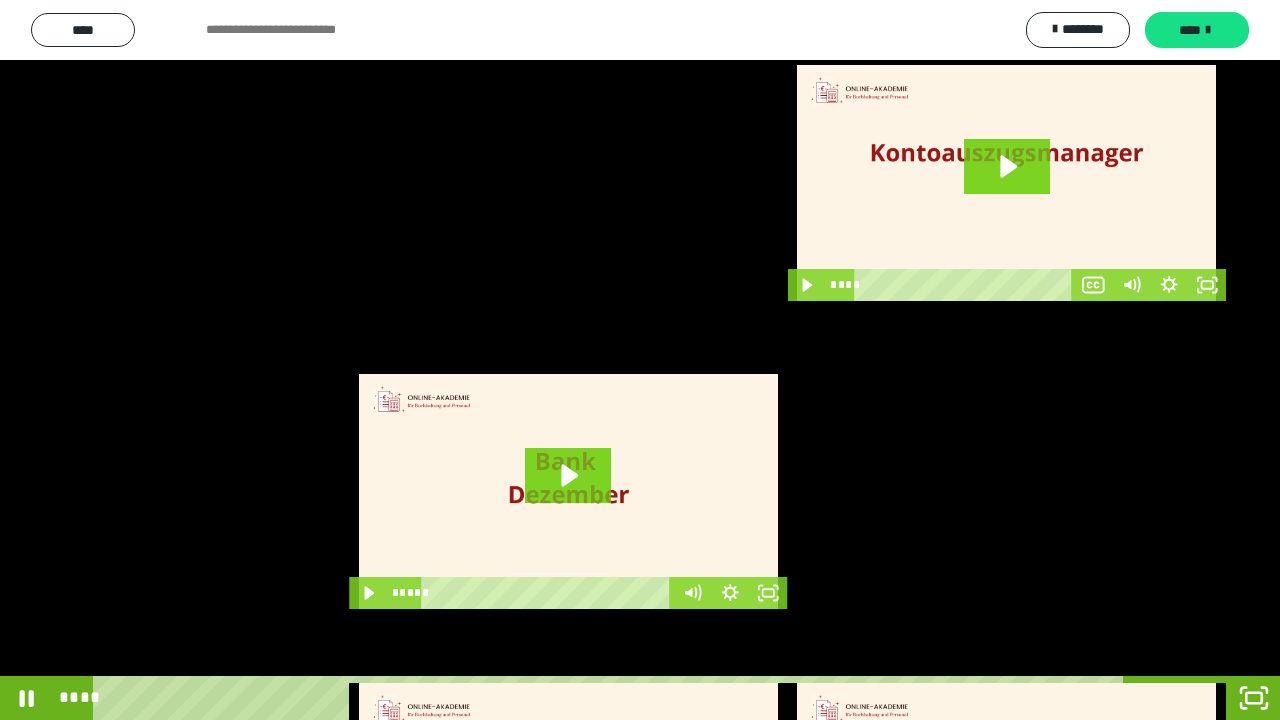 type 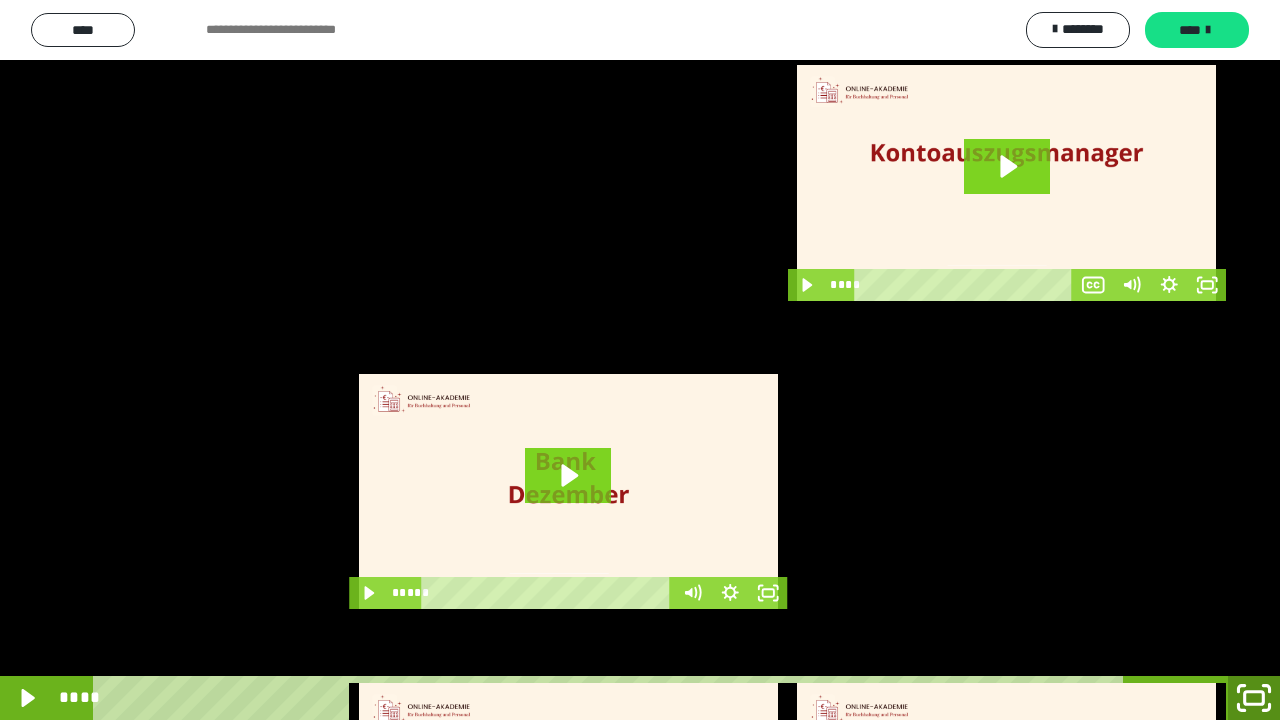 click 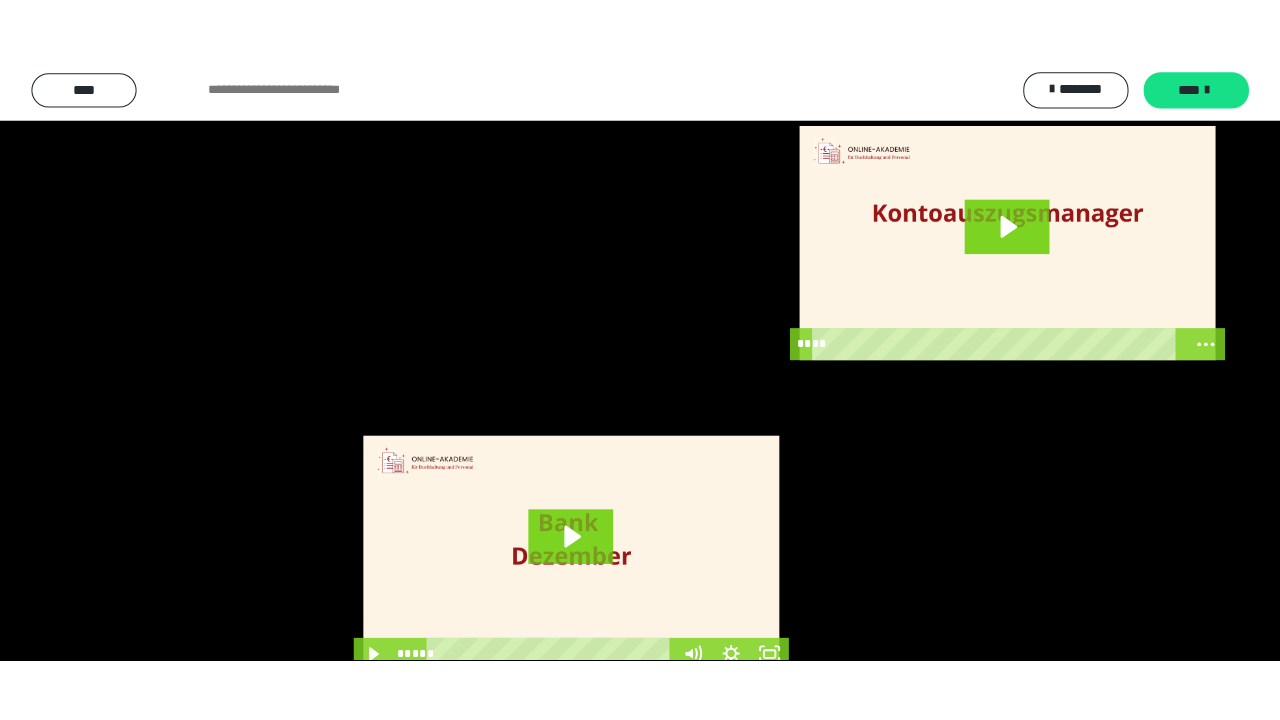 scroll, scrollTop: 4048, scrollLeft: 0, axis: vertical 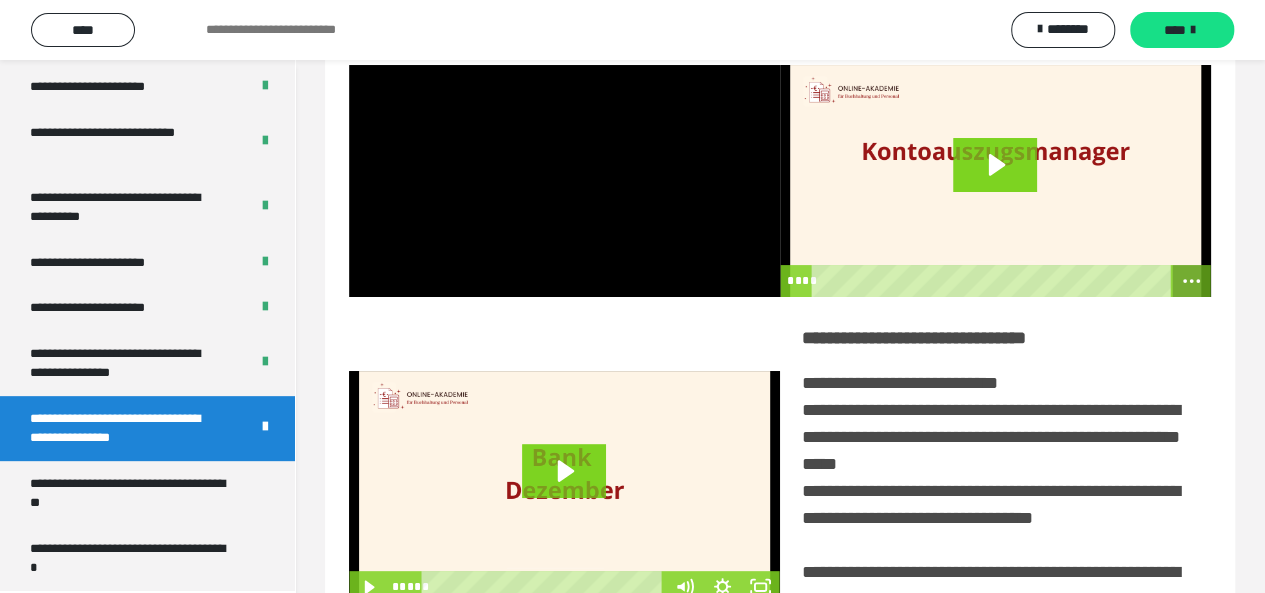 click 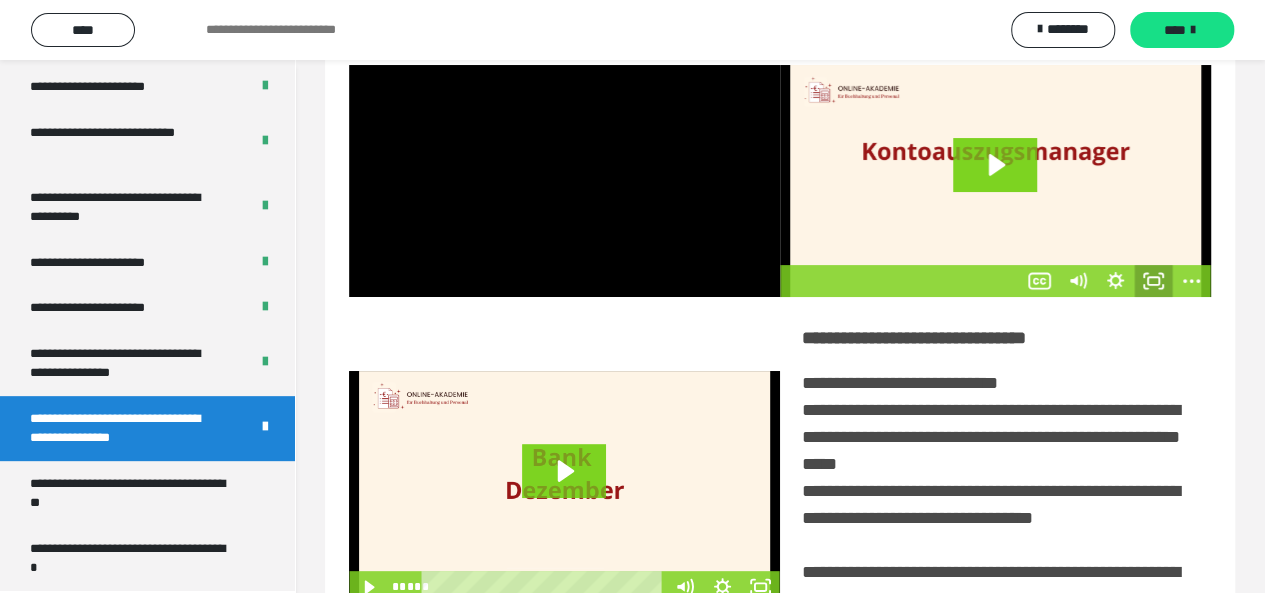 click 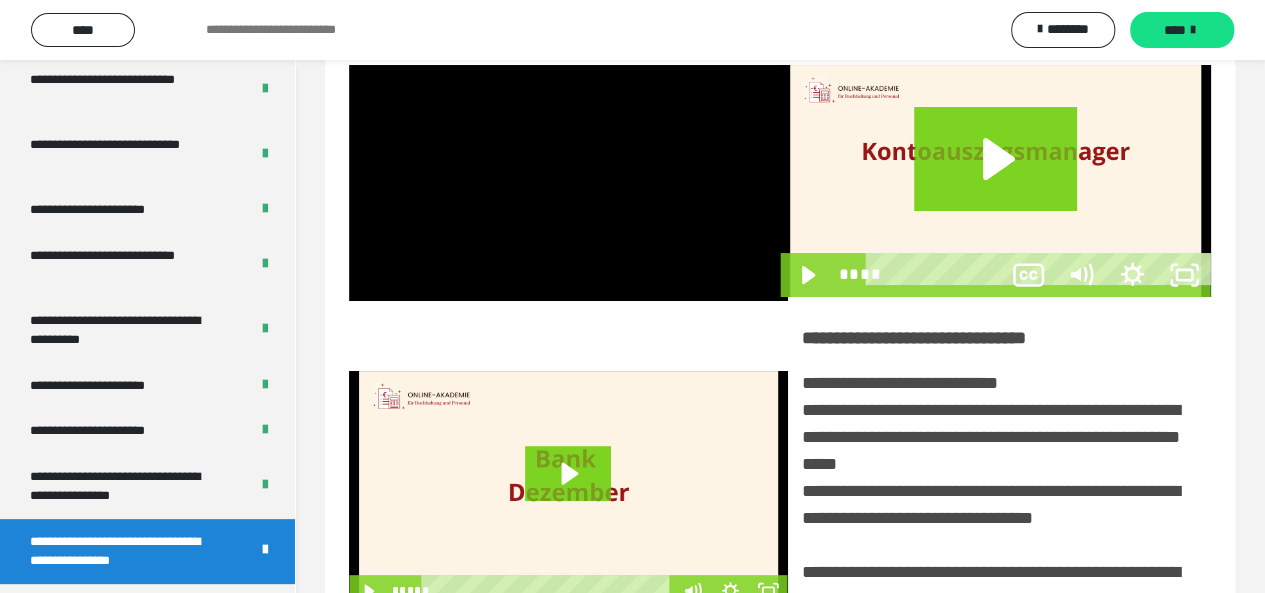 scroll, scrollTop: 3921, scrollLeft: 0, axis: vertical 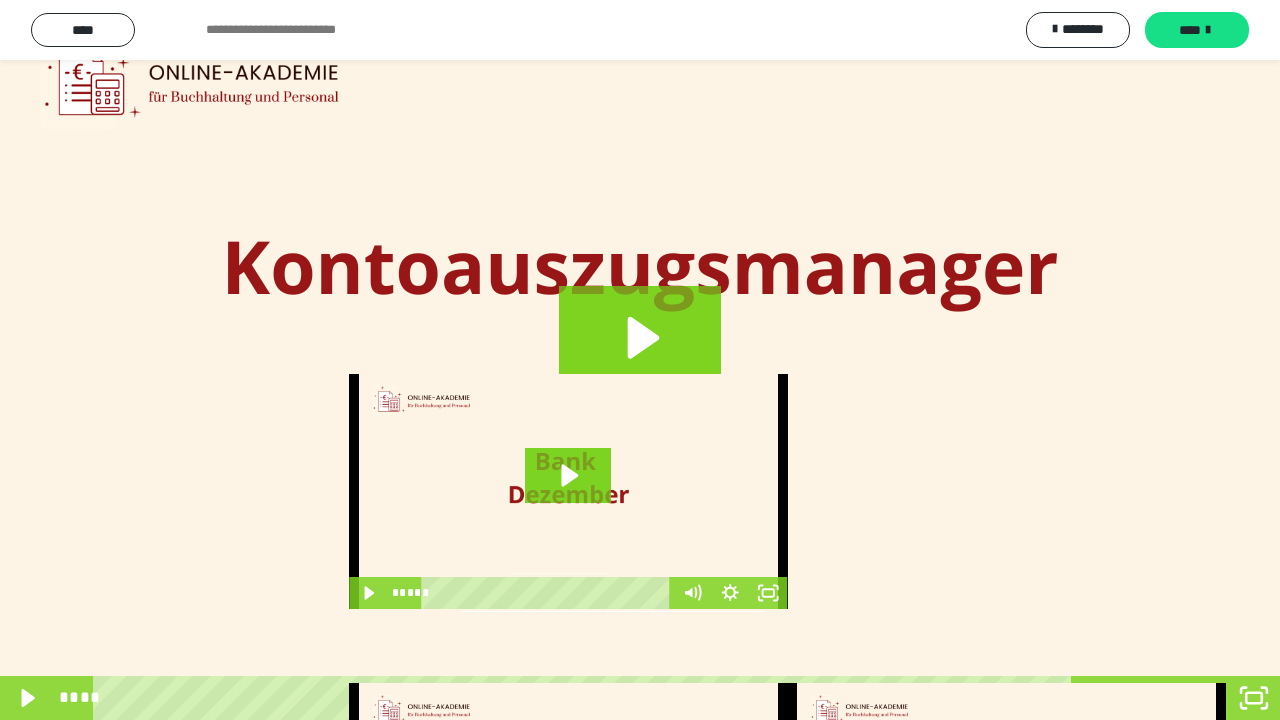 type 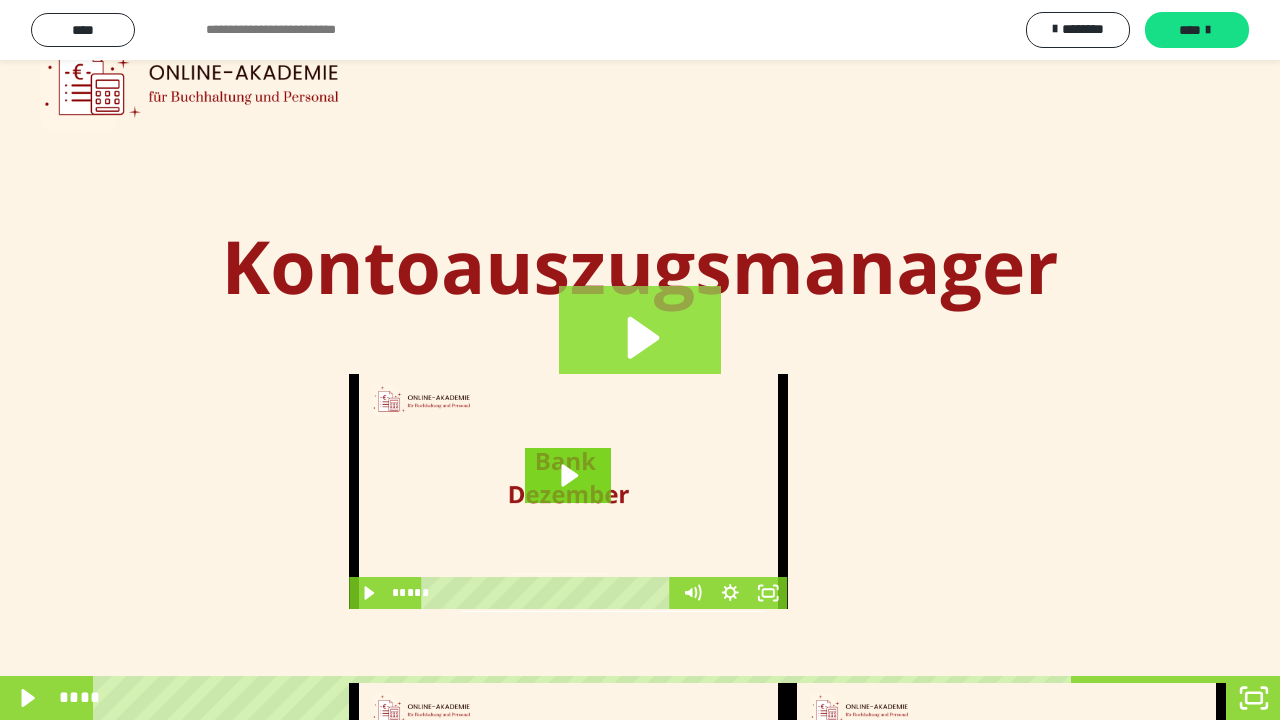click 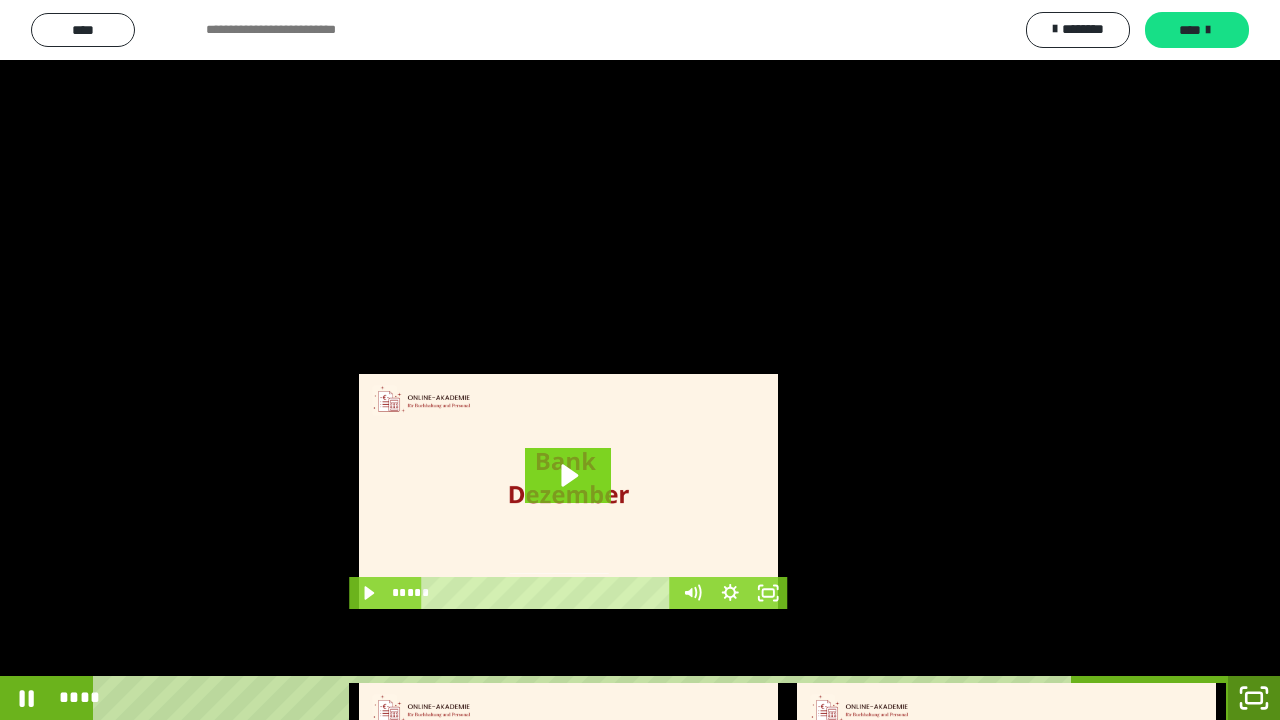 click 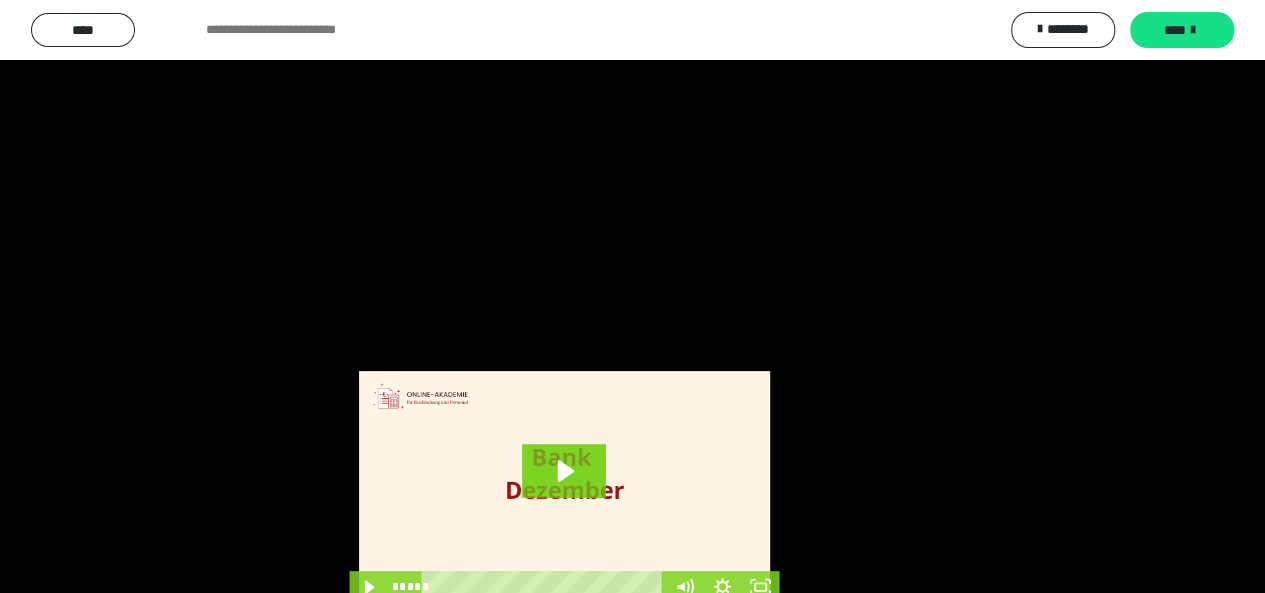 scroll, scrollTop: 4048, scrollLeft: 0, axis: vertical 